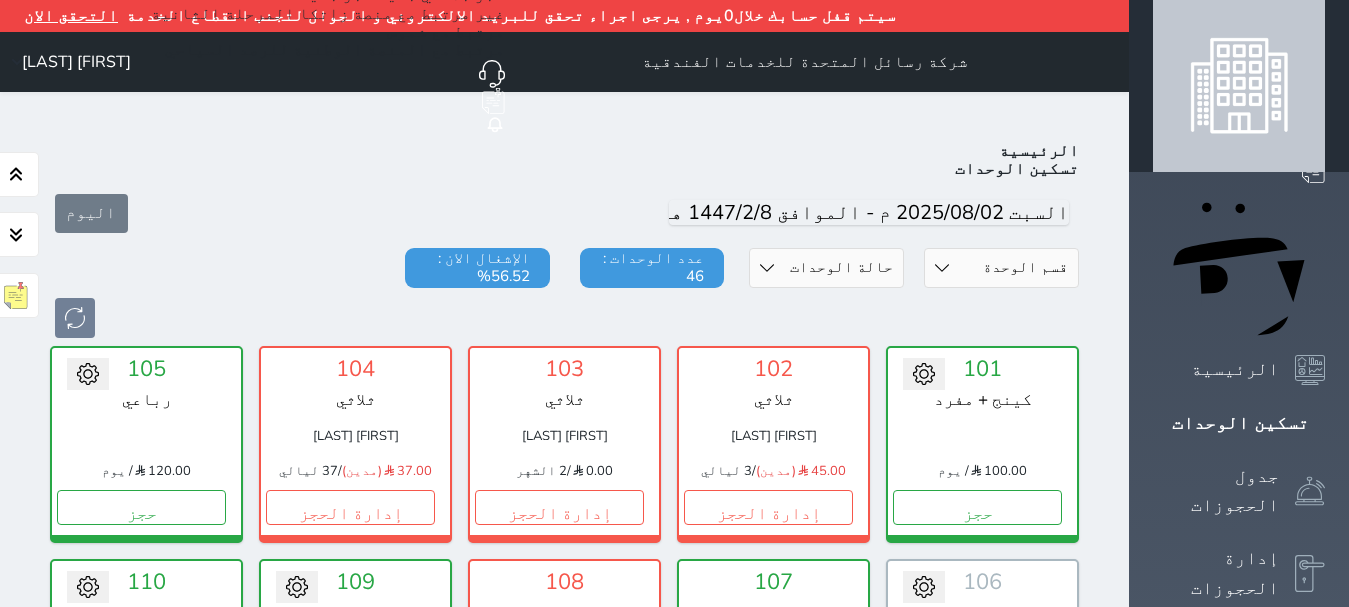 click on "حالة الوحدات متاح تحت التنظيف تحت الصيانة سجل دخول  لم يتم تسجيل الدخول" at bounding box center (826, 268) 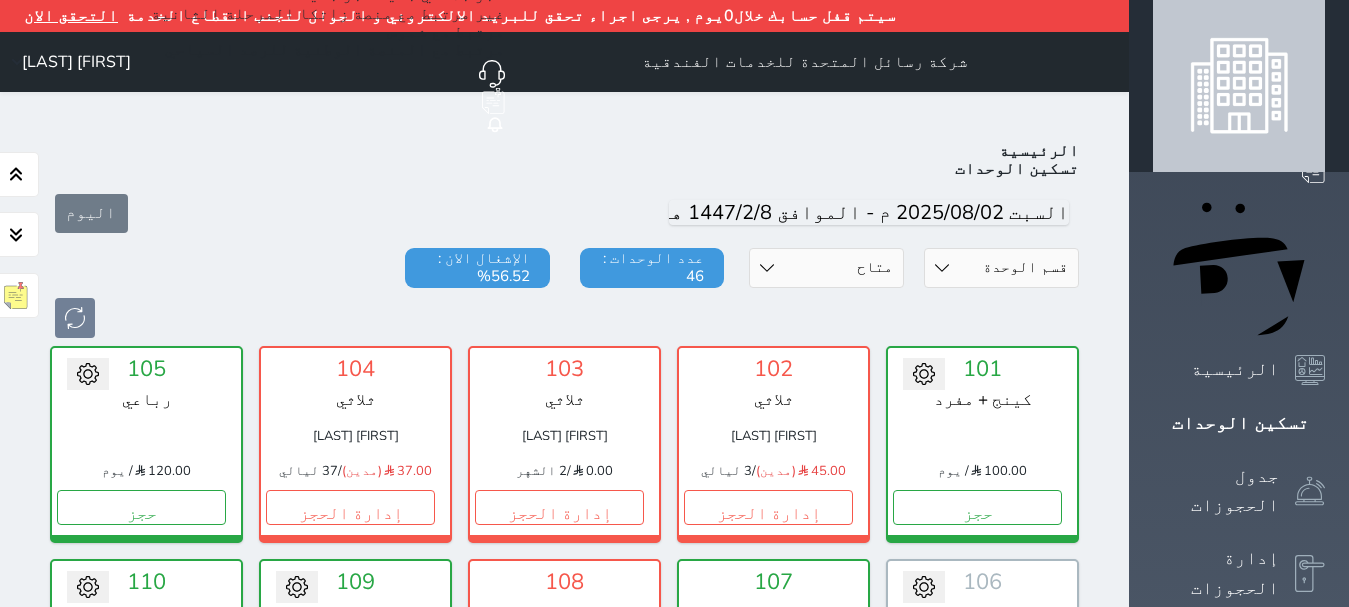 click on "حالة الوحدات متاح تحت التنظيف تحت الصيانة سجل دخول  لم يتم تسجيل الدخول" at bounding box center [826, 268] 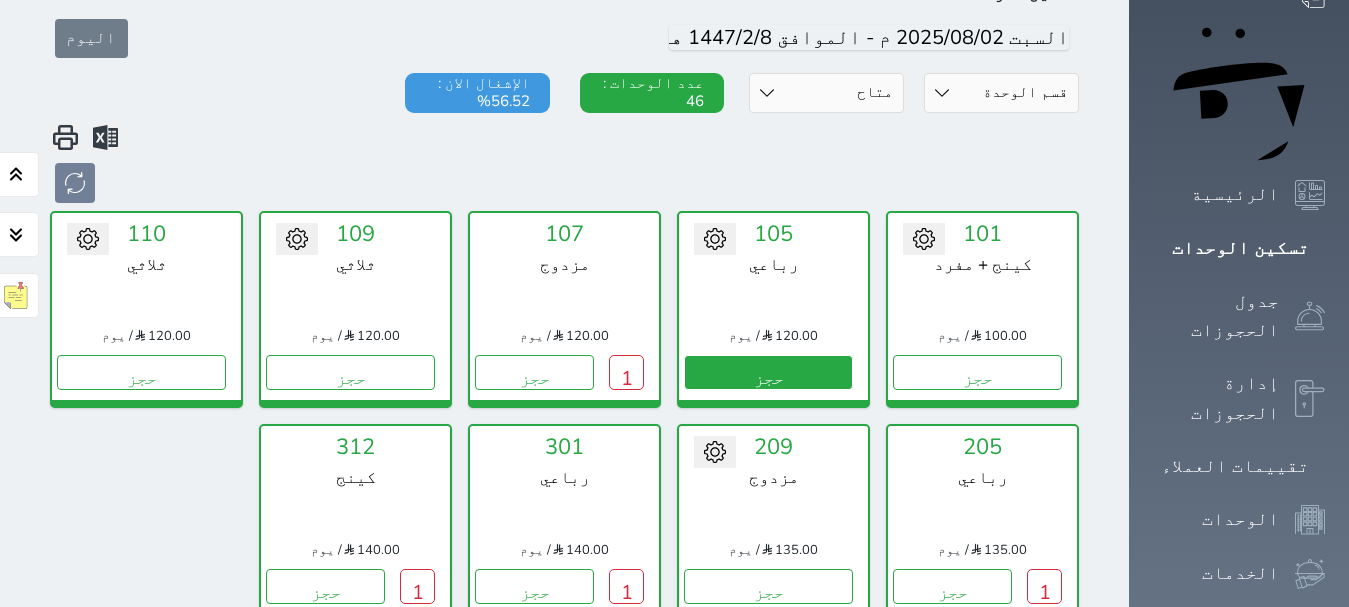 scroll, scrollTop: 210, scrollLeft: 0, axis: vertical 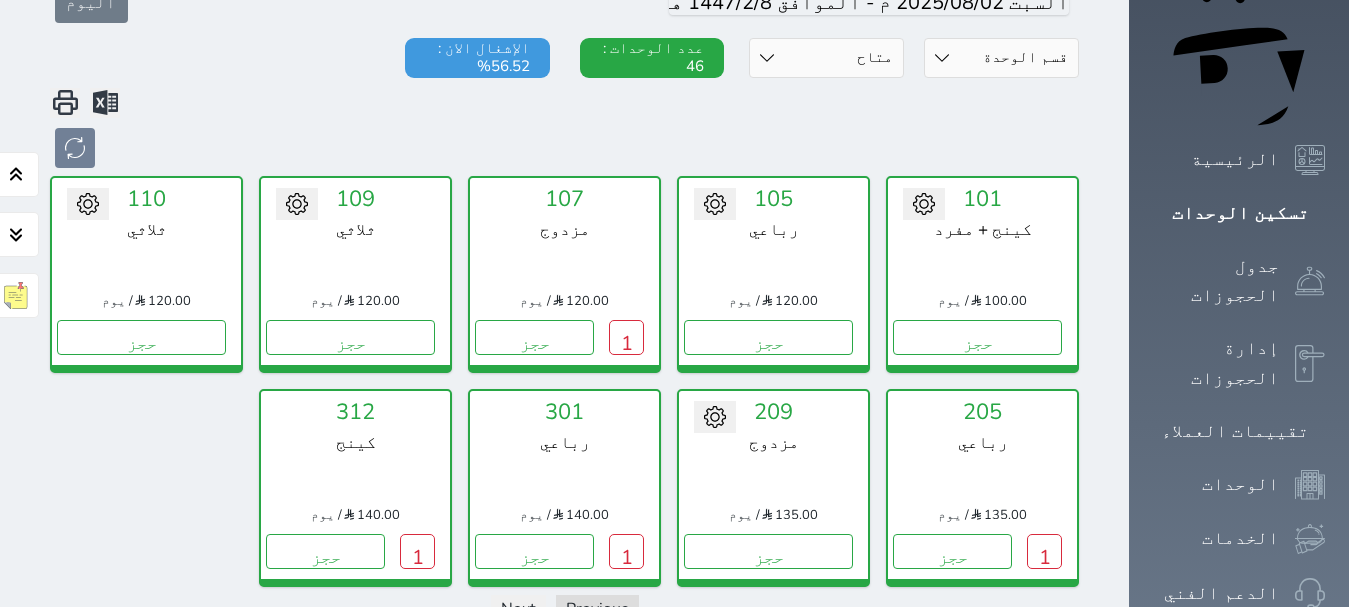 click at bounding box center (564, 148) 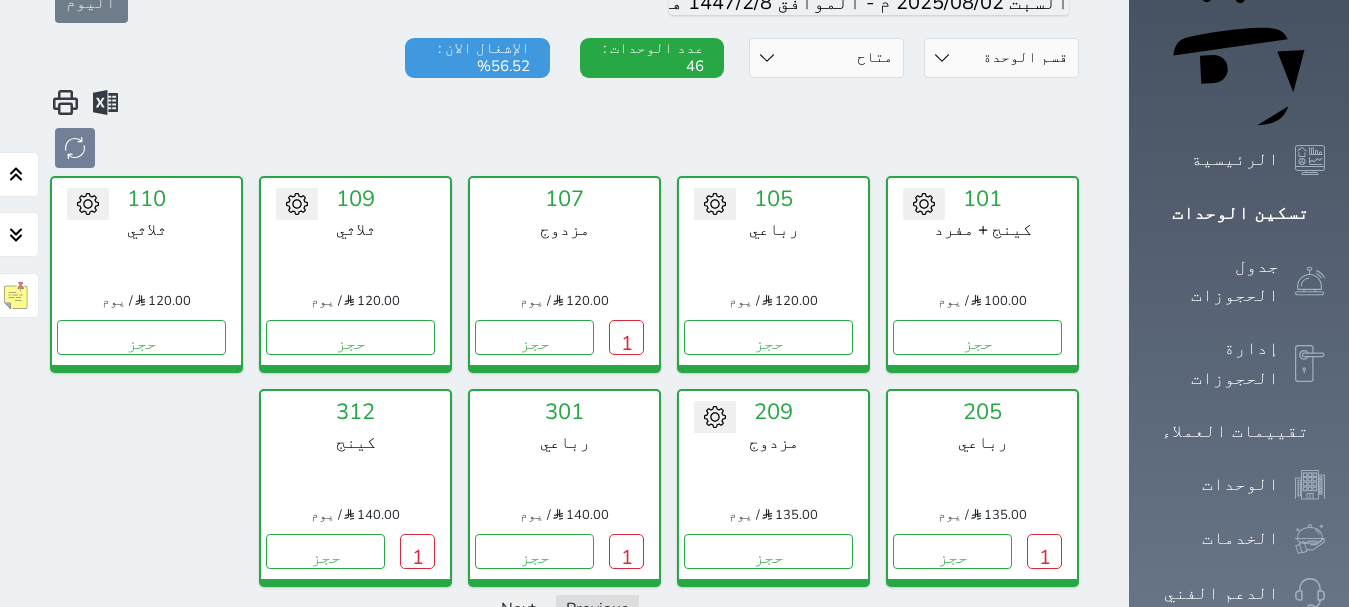 click 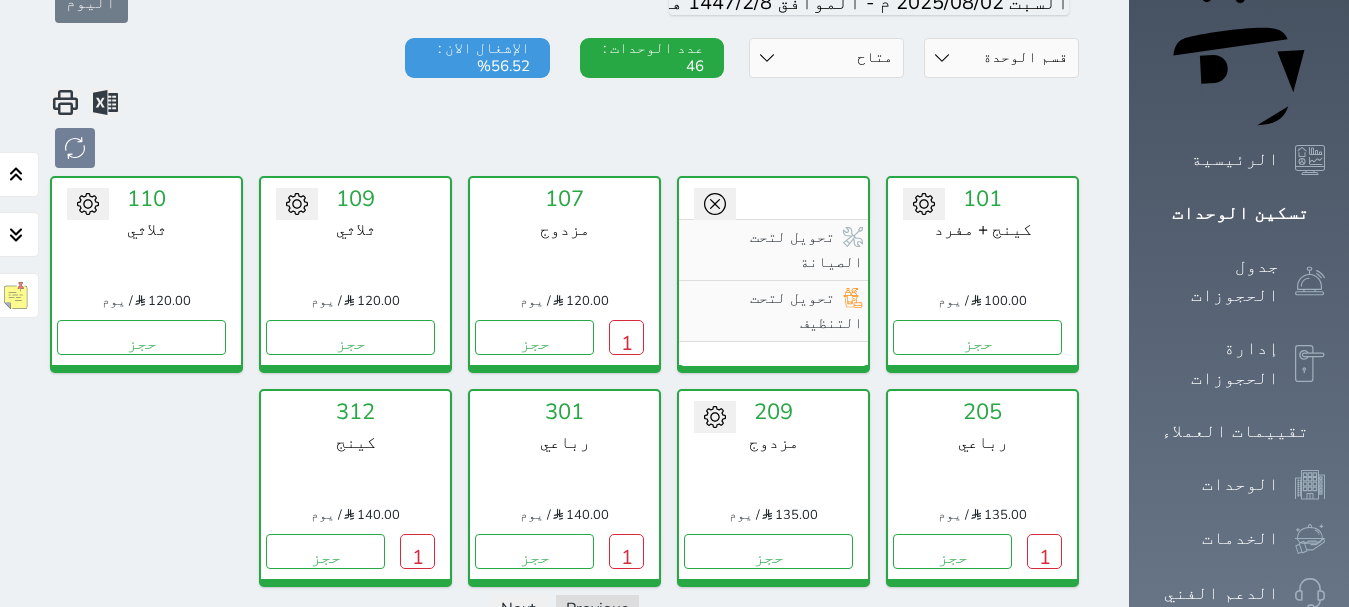 click on "قسم الوحدة   الدور الرابع الدور الثالث الدور الثاني الدور الاول   حالة الوحدات متاح تحت التنظيف تحت الصيانة سجل دخول  لم يتم تسجيل الدخول   عدد الوحدات : 46   الإشغال الان : 56.52%" at bounding box center (564, 103) 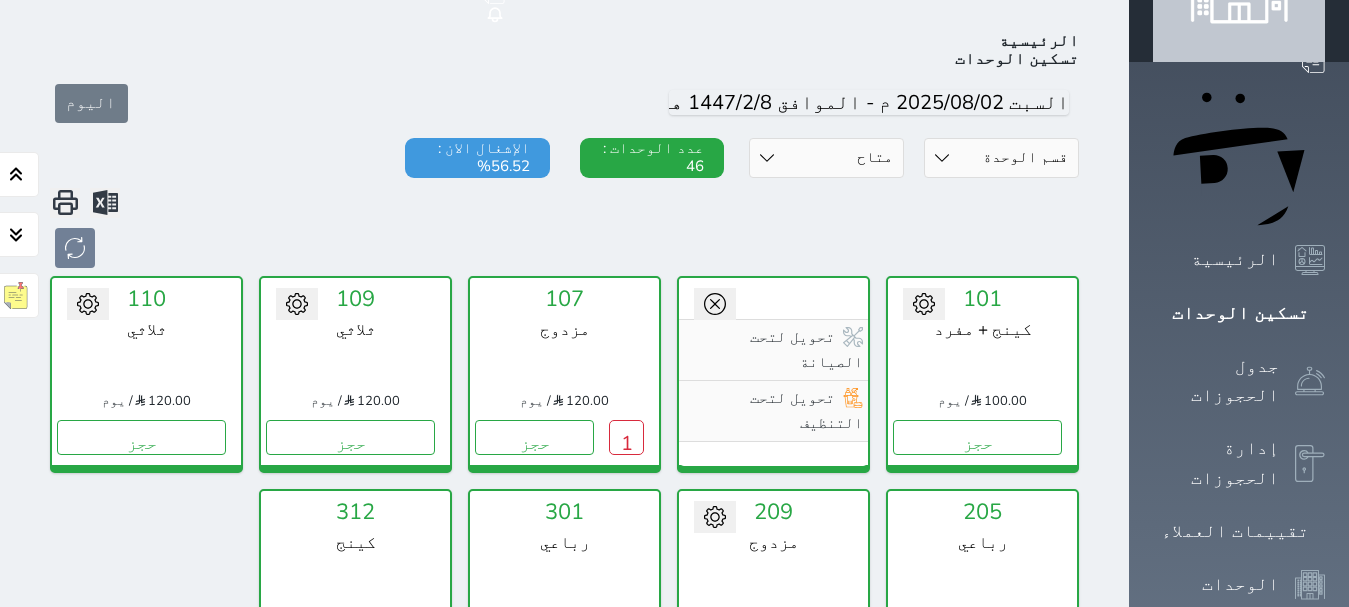 click on "حالة الوحدات متاح تحت التنظيف تحت الصيانة سجل دخول  لم يتم تسجيل الدخول" at bounding box center (826, 158) 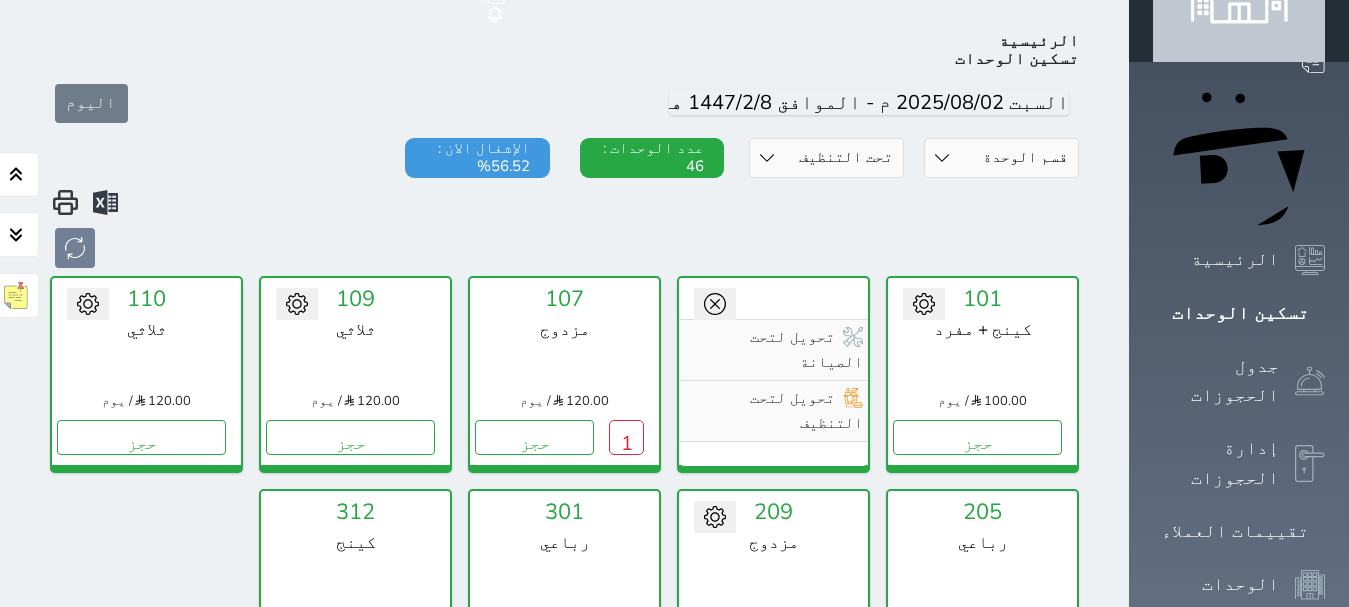 click on "حالة الوحدات متاح تحت التنظيف تحت الصيانة سجل دخول  لم يتم تسجيل الدخول" at bounding box center [826, 158] 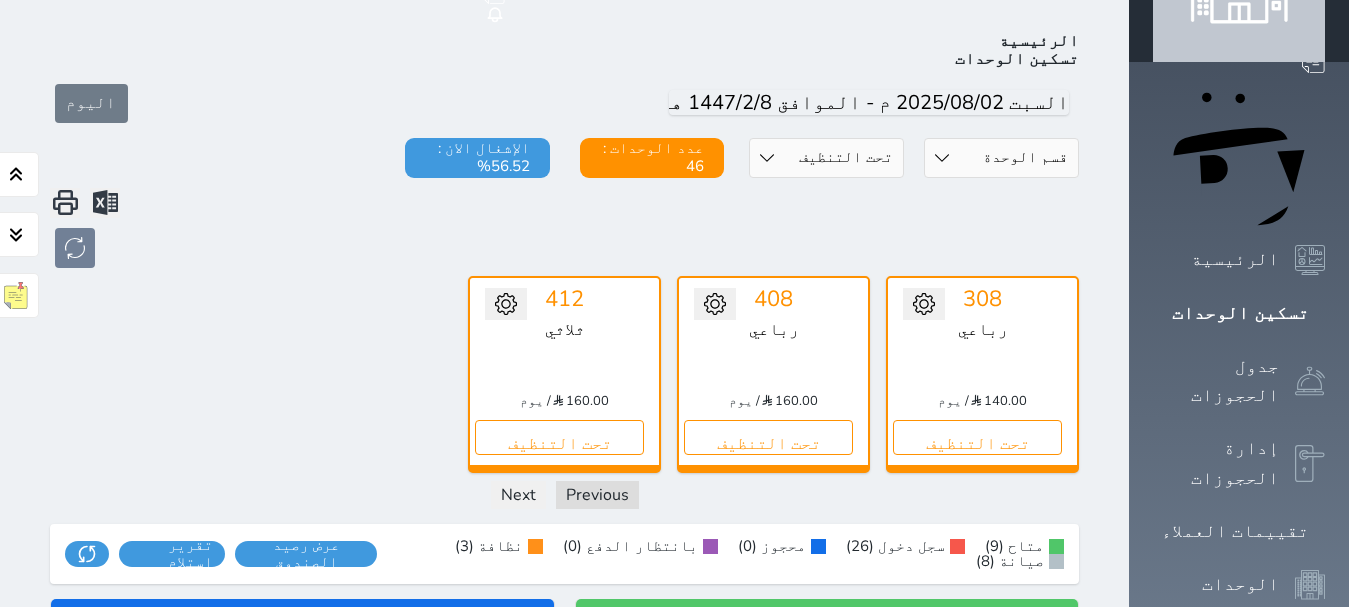 click 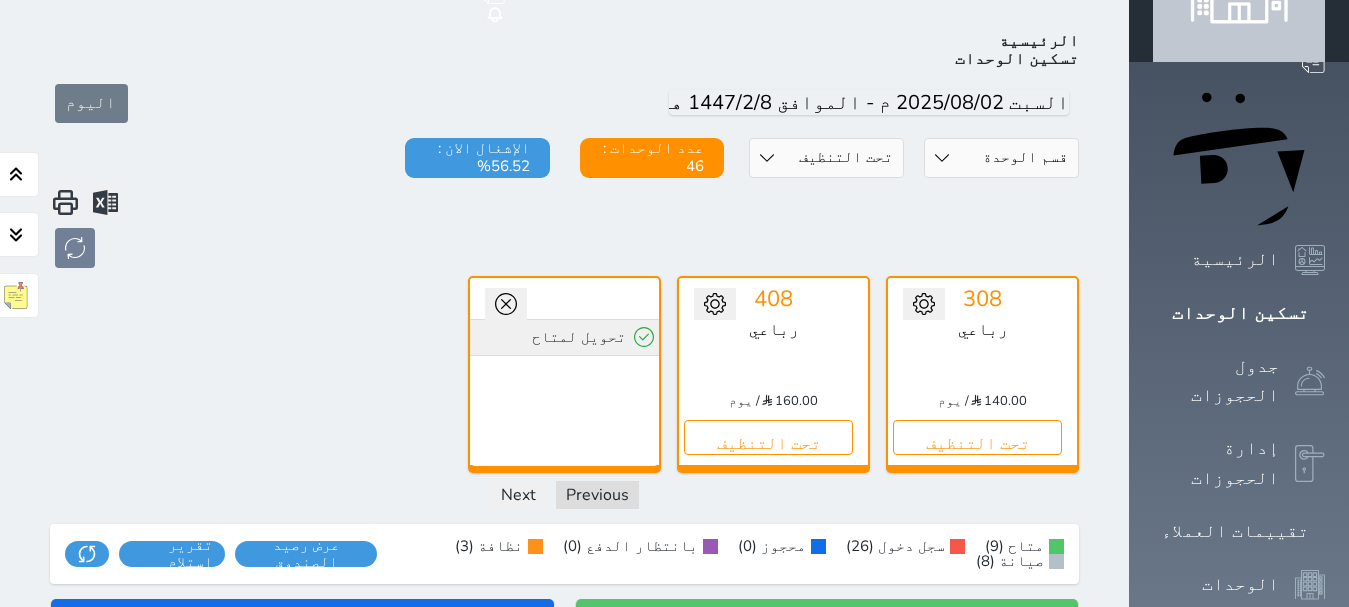 click on "تحويل لمتاح" at bounding box center (564, 337) 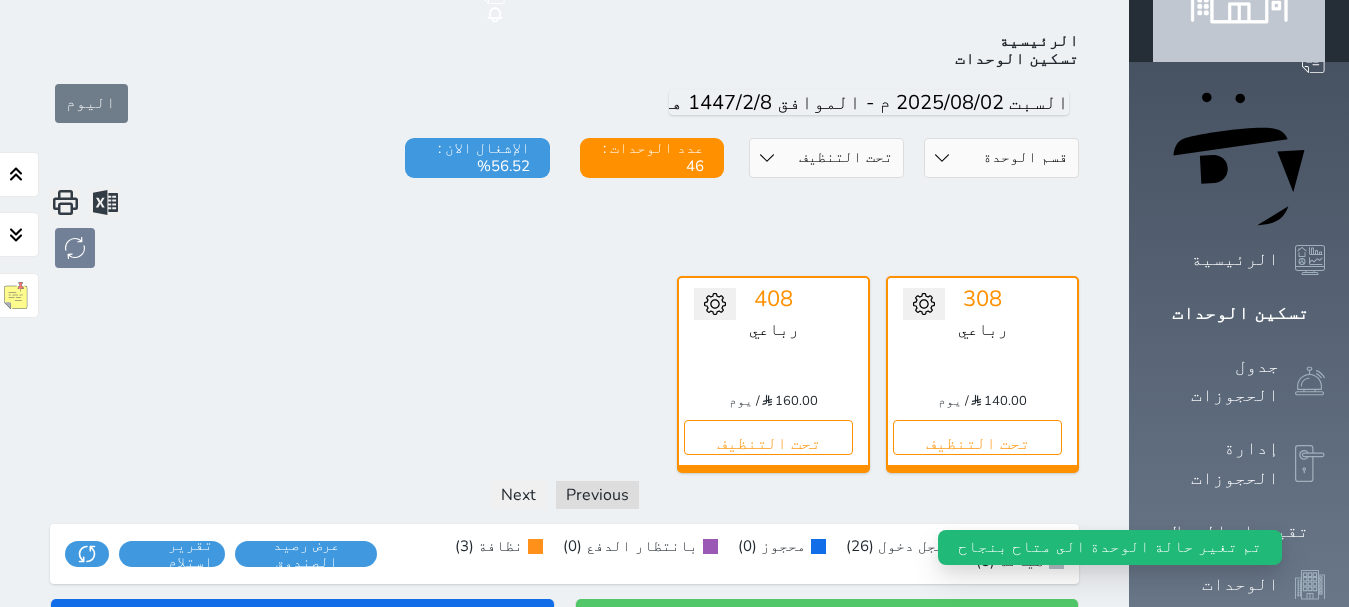 click on "حالة الوحدات متاح تحت التنظيف تحت الصيانة سجل دخول  لم يتم تسجيل الدخول" at bounding box center (826, 158) 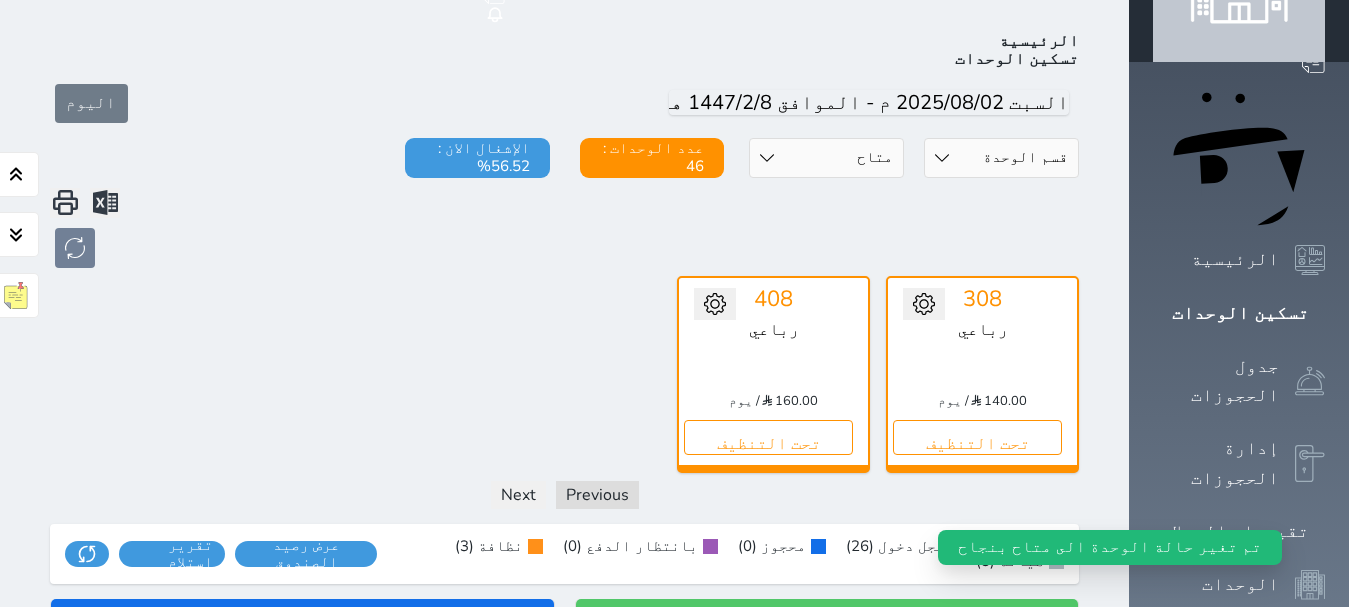 click on "حالة الوحدات متاح تحت التنظيف تحت الصيانة سجل دخول  لم يتم تسجيل الدخول" at bounding box center (826, 158) 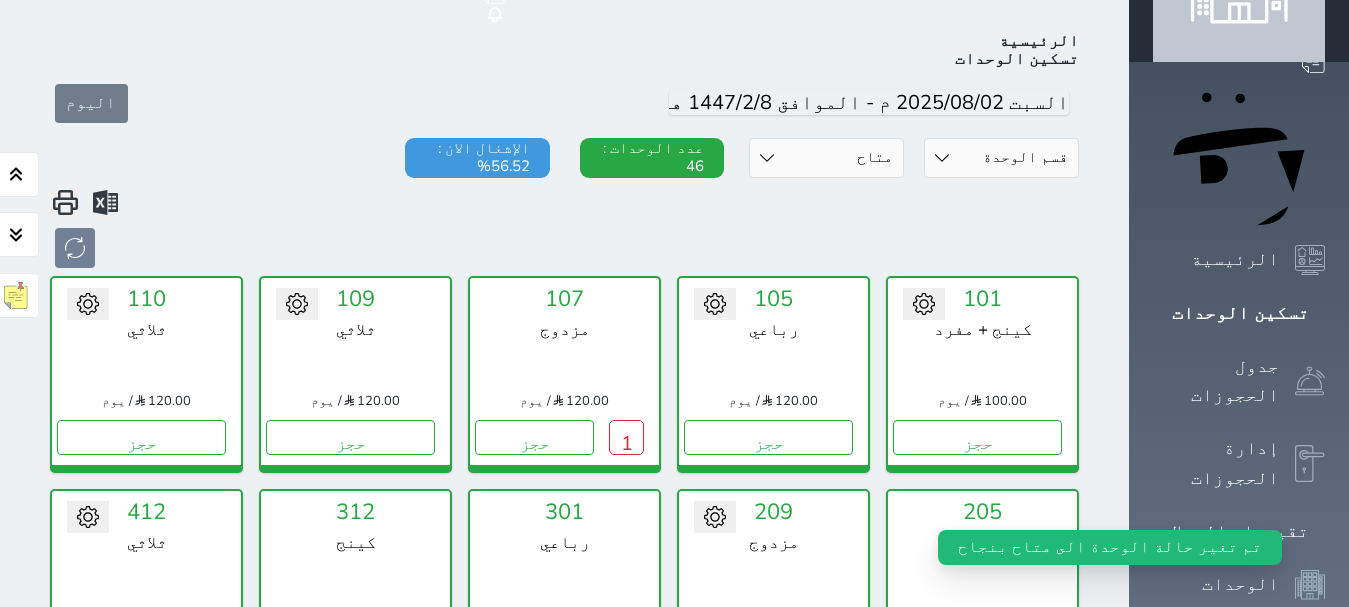 click 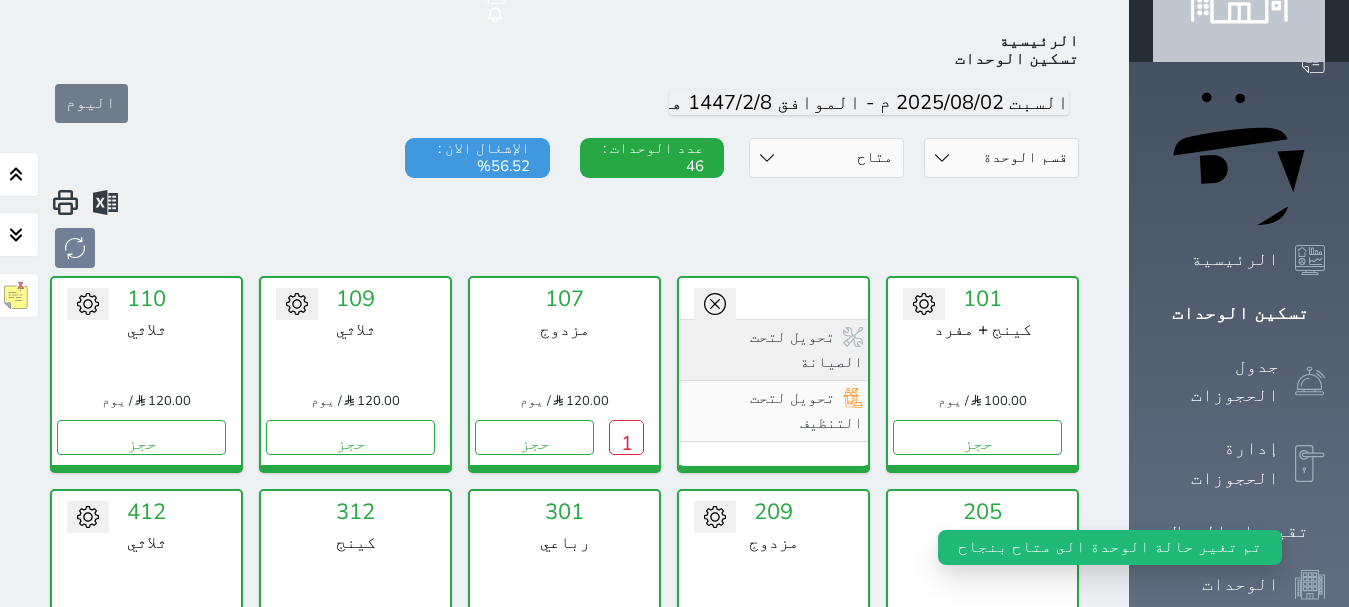 click on "تحويل لتحت الصيانة" at bounding box center [773, 349] 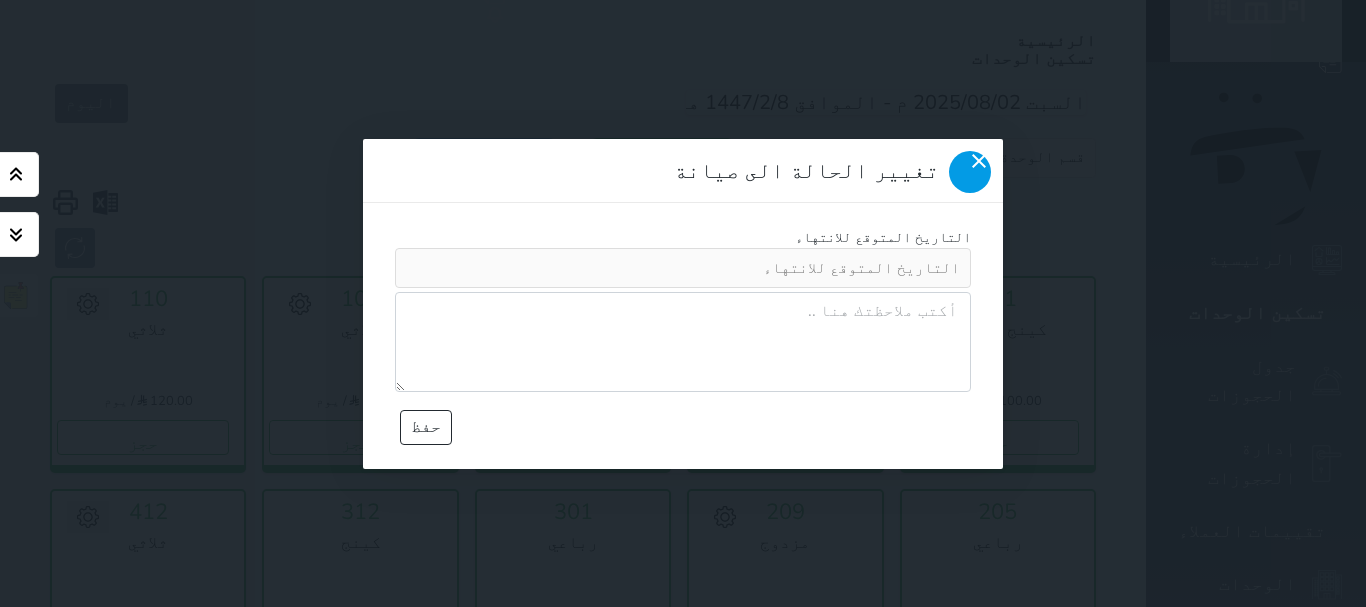 click at bounding box center (970, 172) 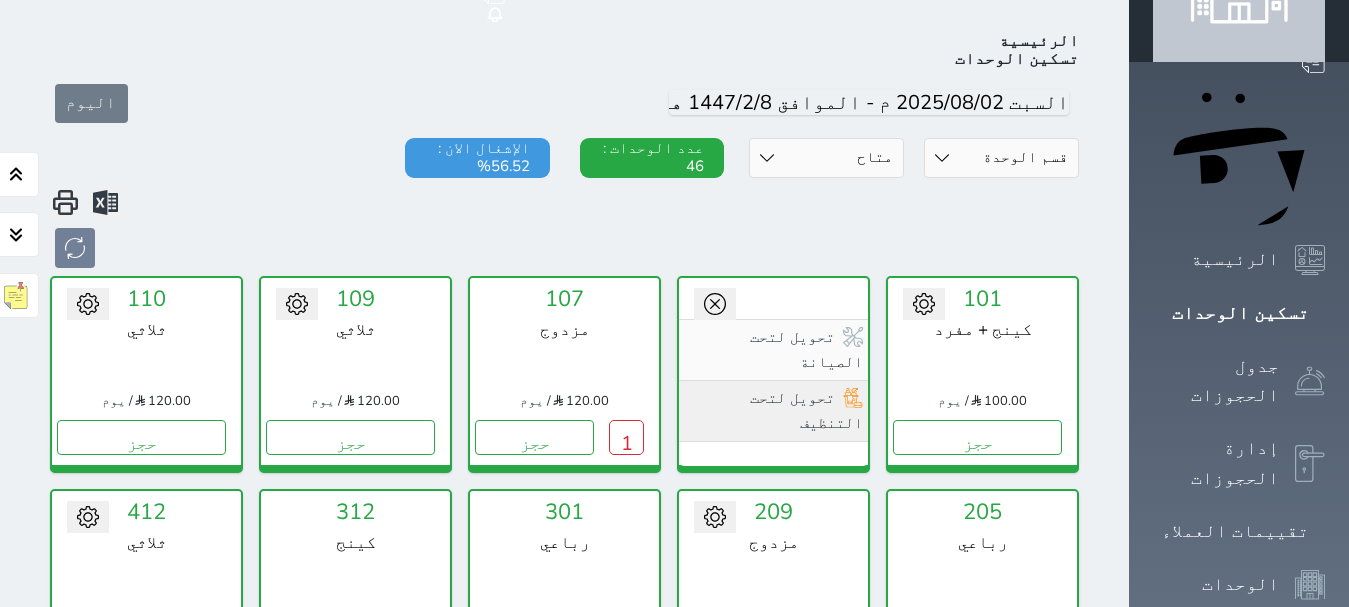 click on "تحويل لتحت التنظيف" at bounding box center [773, 411] 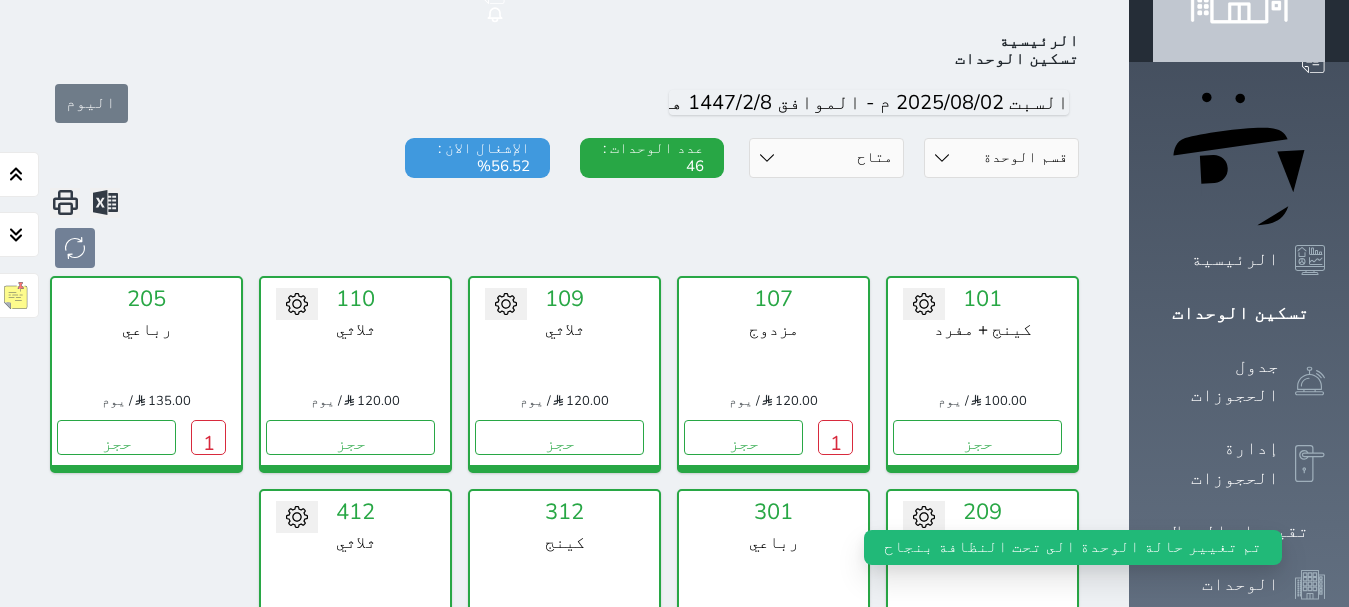 click at bounding box center (506, 304) 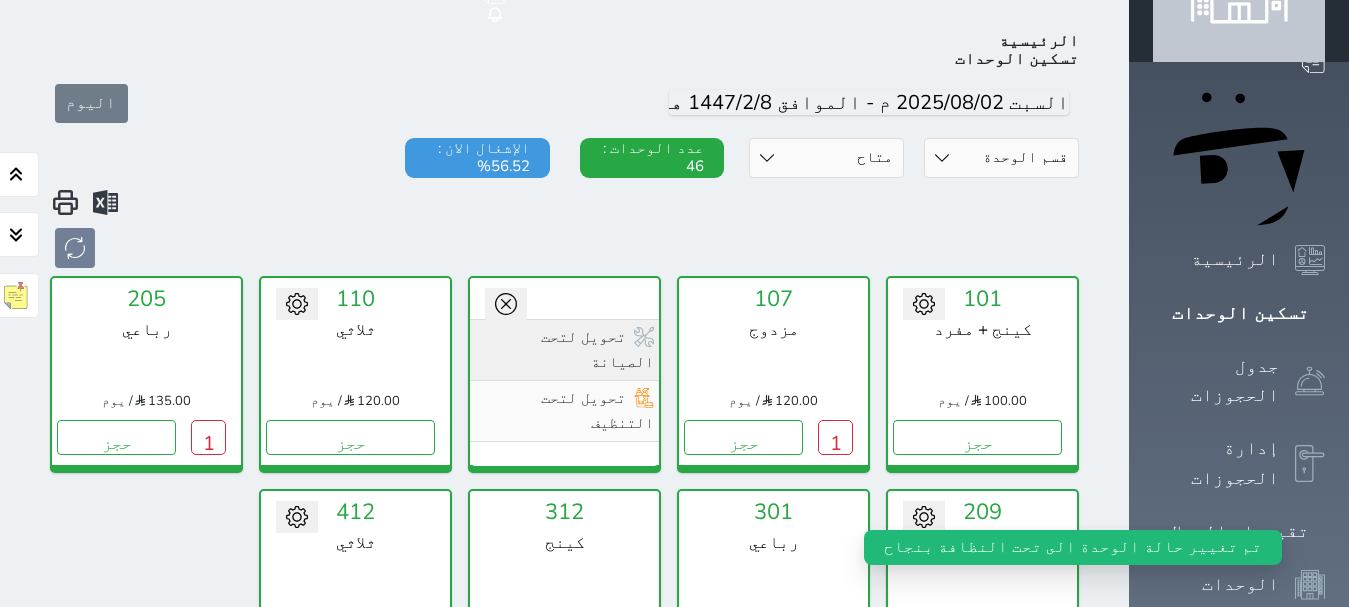 click on "تحويل لتحت الصيانة" at bounding box center (564, 349) 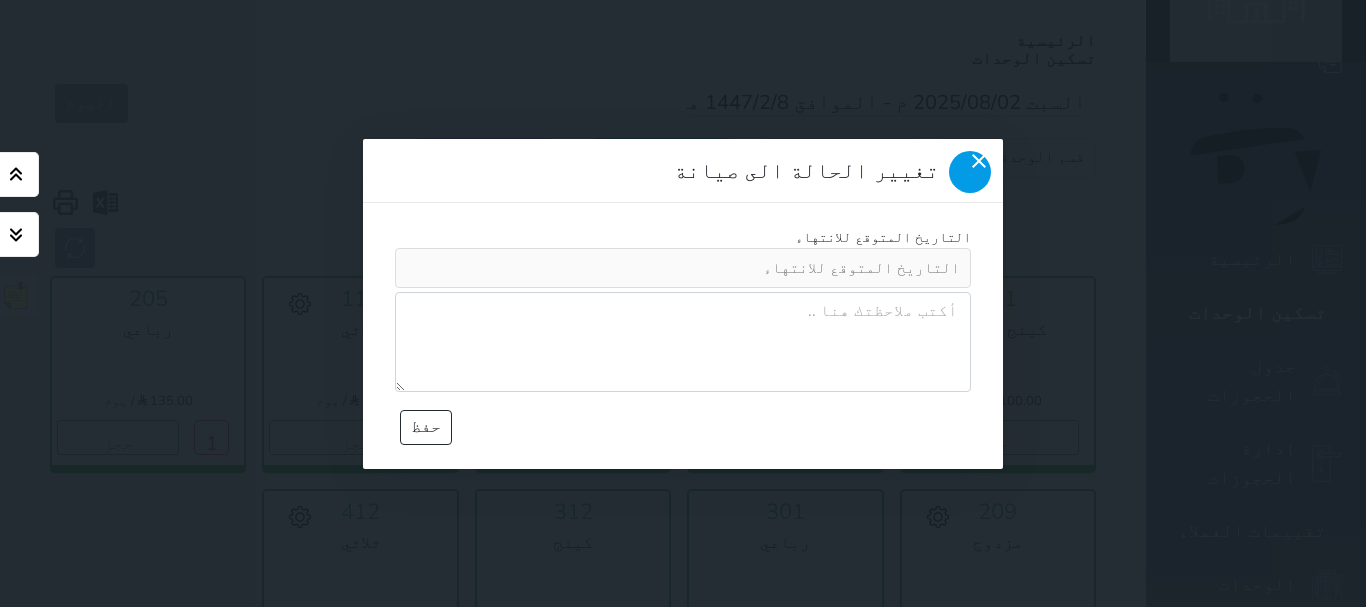 click 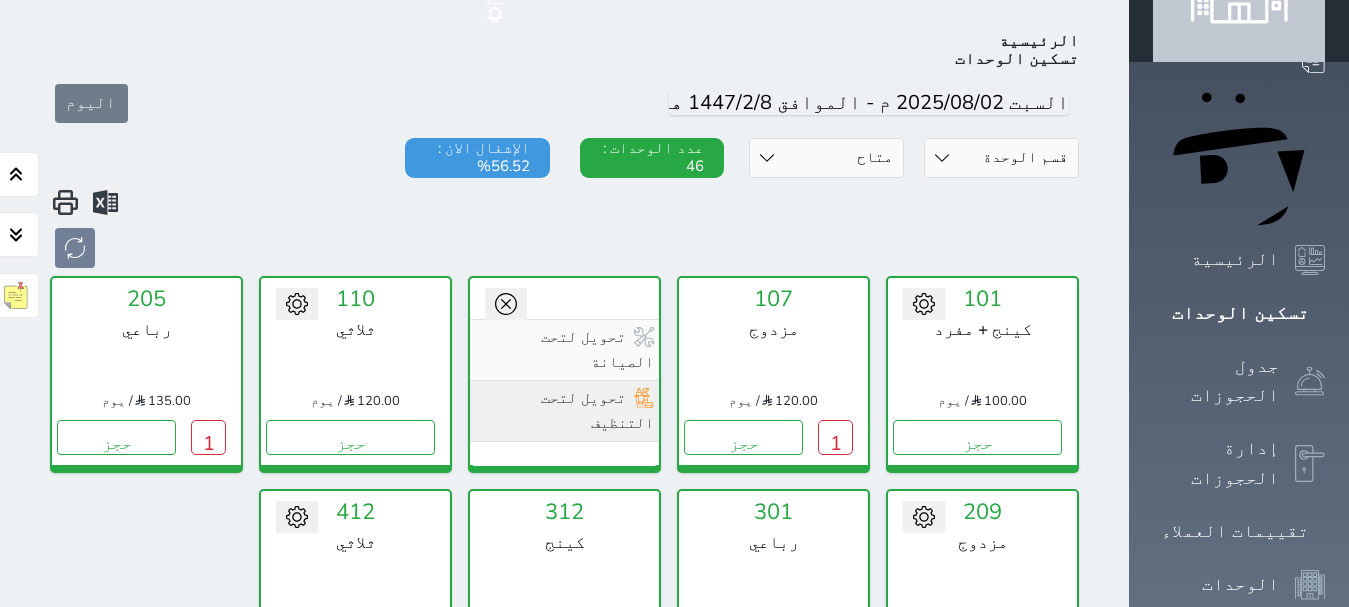 click on "تحويل لتحت التنظيف" at bounding box center (564, 411) 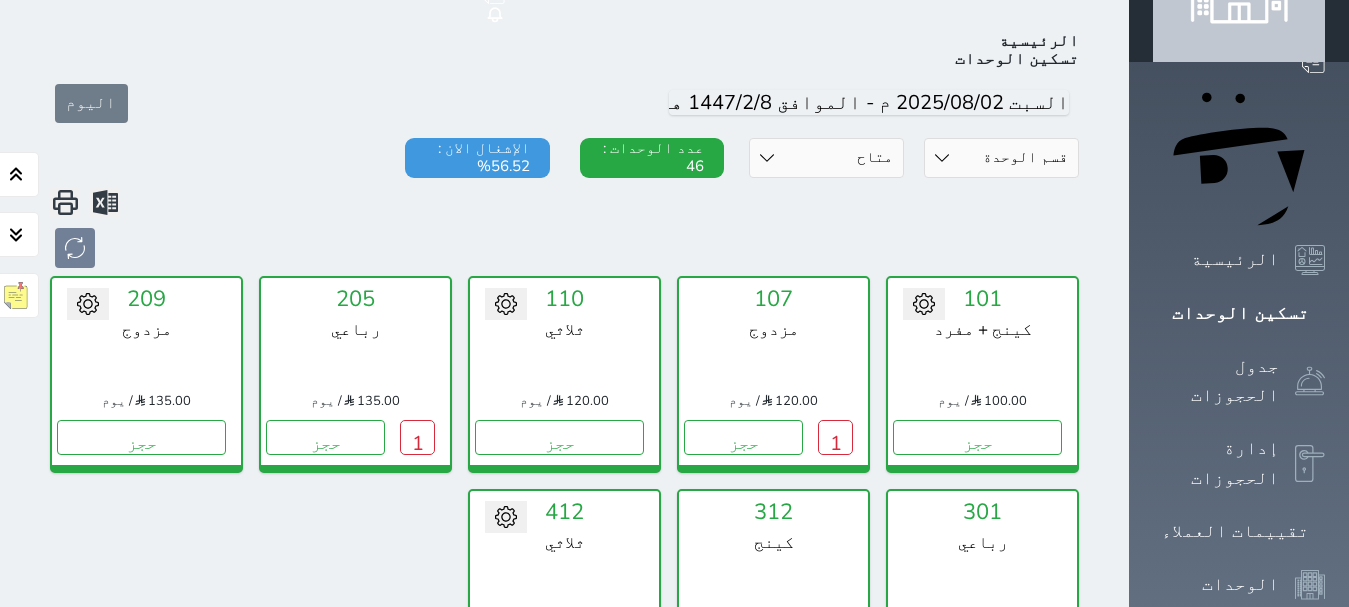 click on "حالة الوحدات متاح تحت التنظيف تحت الصيانة سجل دخول  لم يتم تسجيل الدخول" at bounding box center (826, 158) 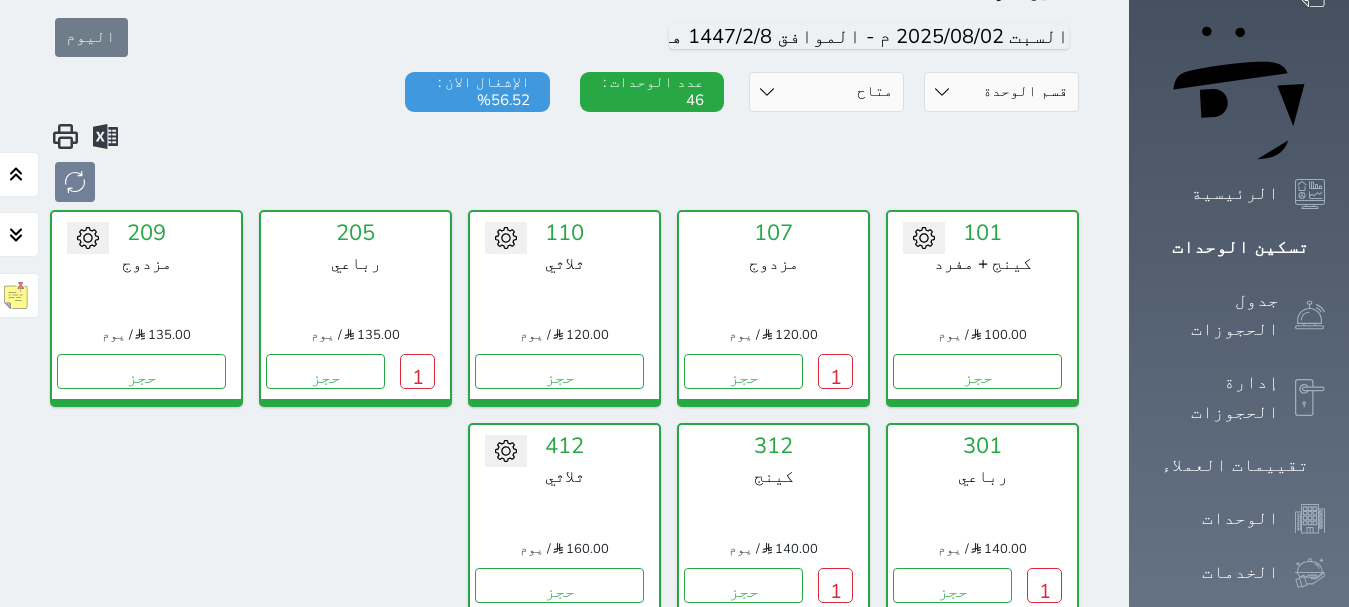 scroll, scrollTop: 310, scrollLeft: 0, axis: vertical 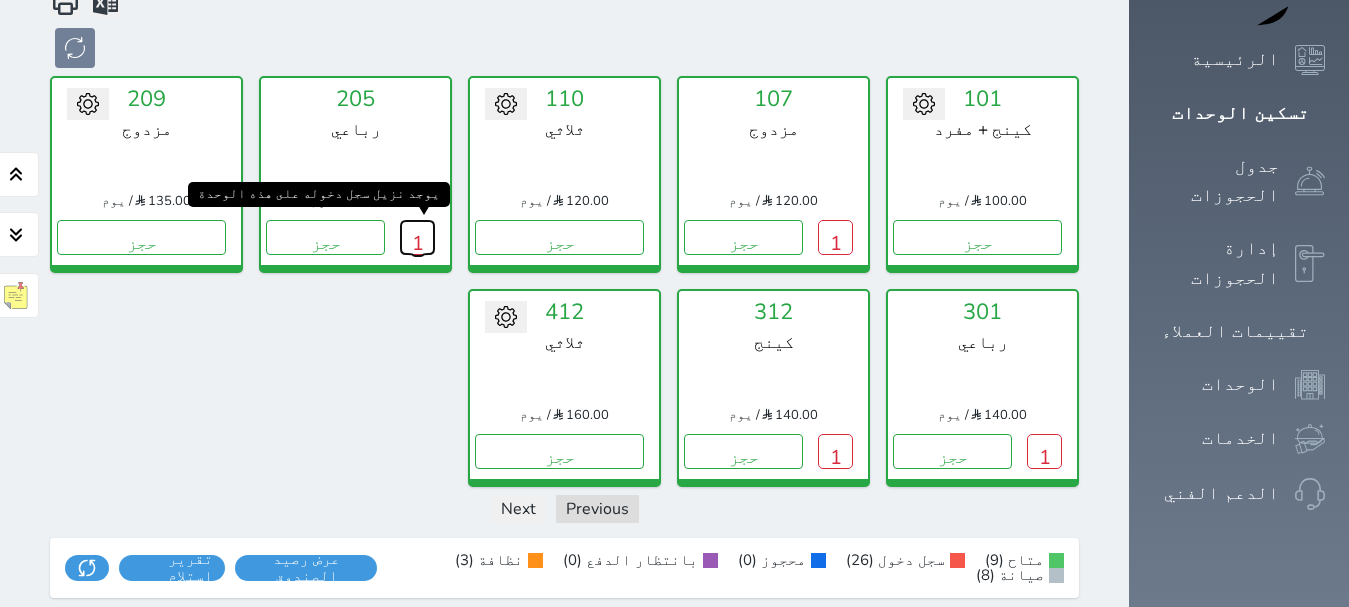 click on "1" at bounding box center [417, 237] 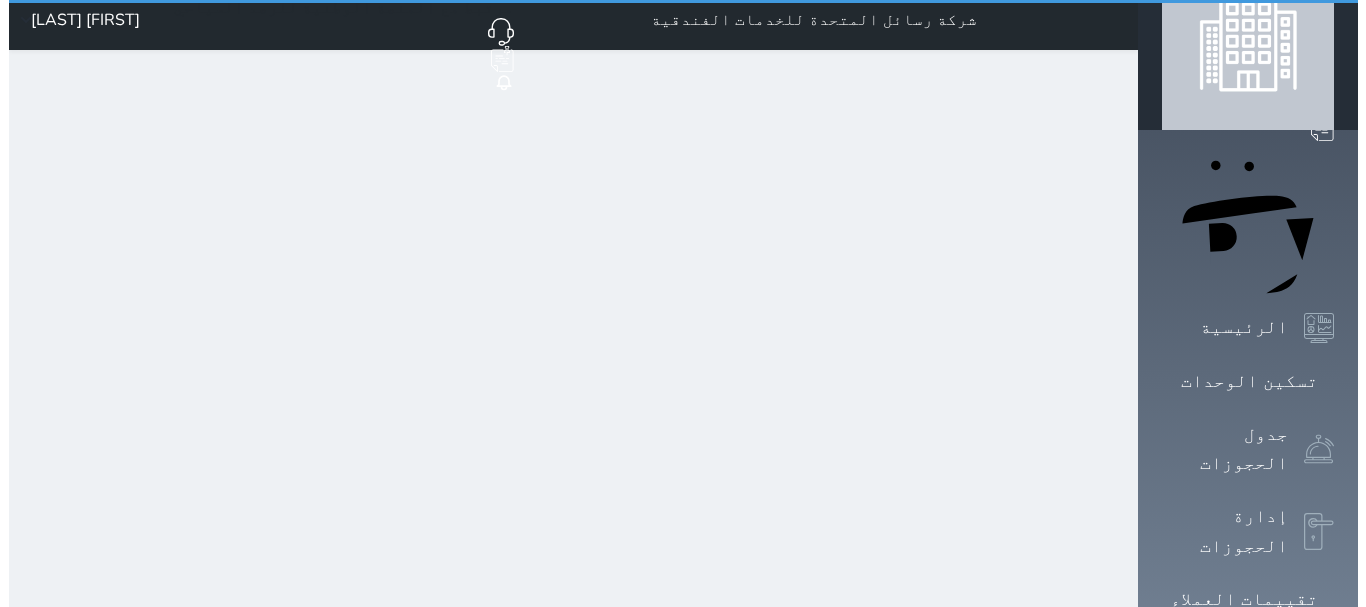 scroll, scrollTop: 0, scrollLeft: 0, axis: both 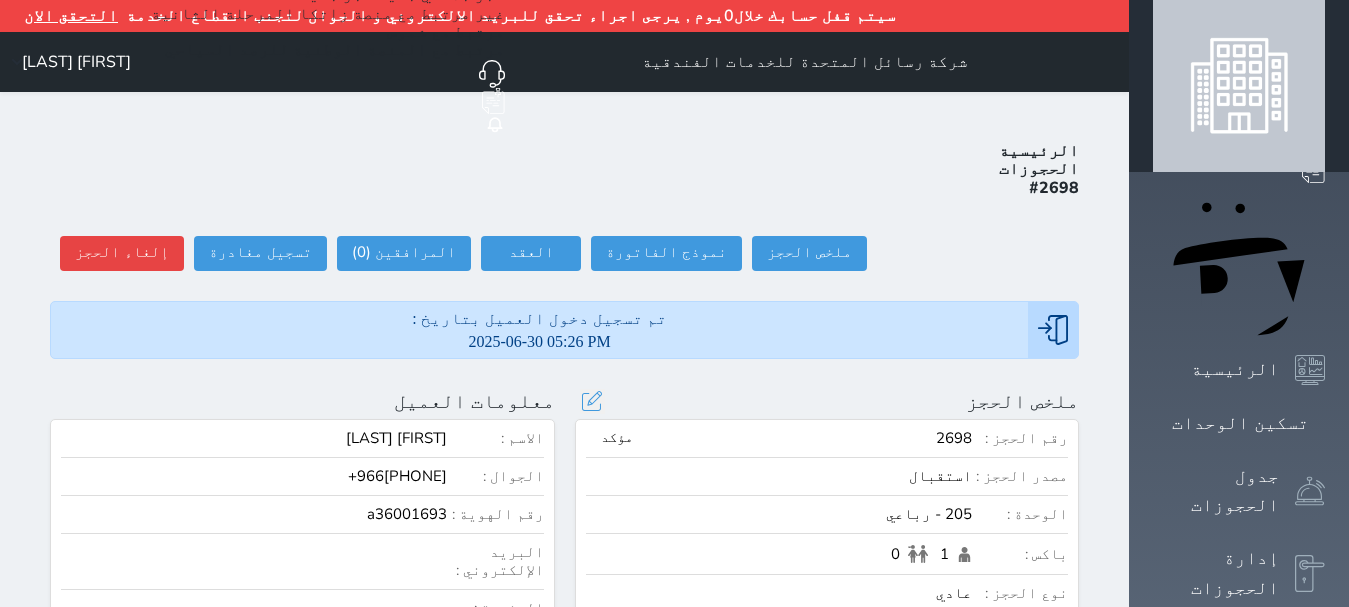 select 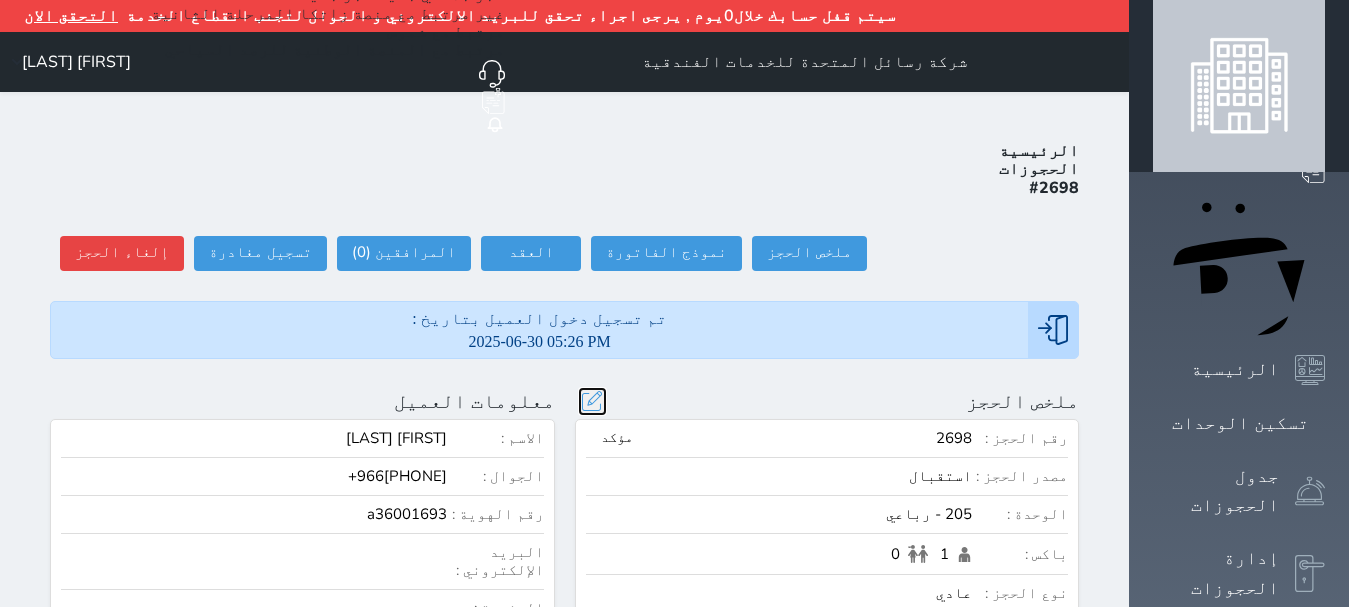 click at bounding box center (592, 401) 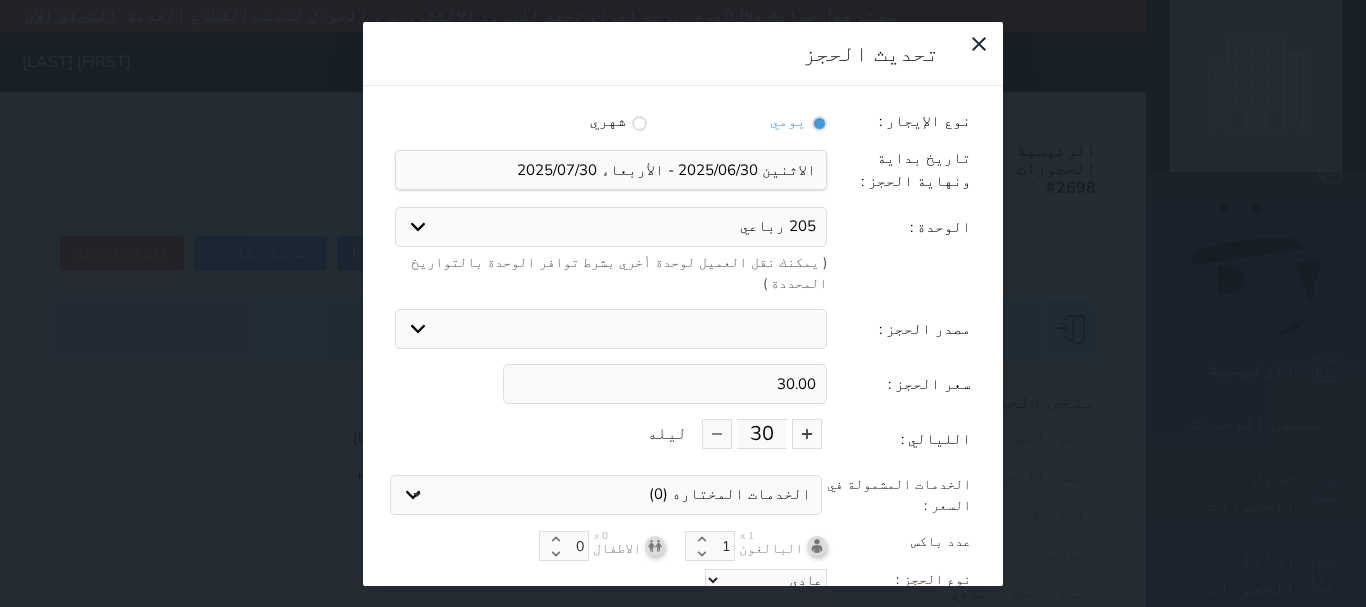 drag, startPoint x: 755, startPoint y: 388, endPoint x: 813, endPoint y: 377, distance: 59.03389 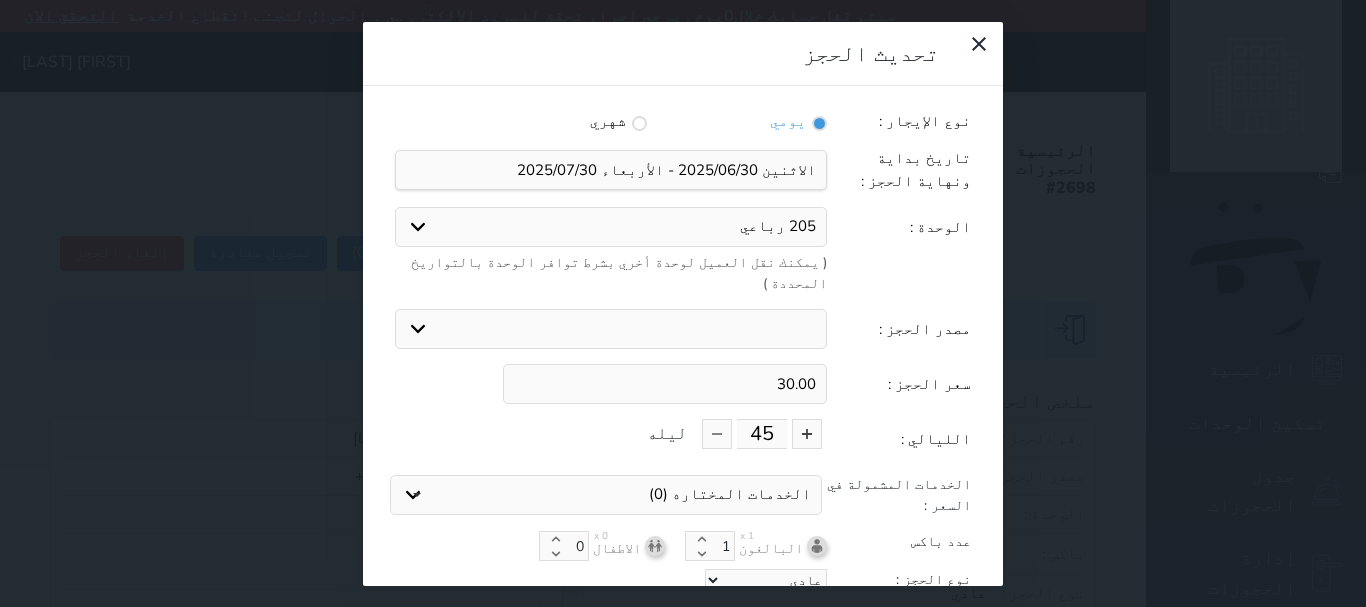 type on "45" 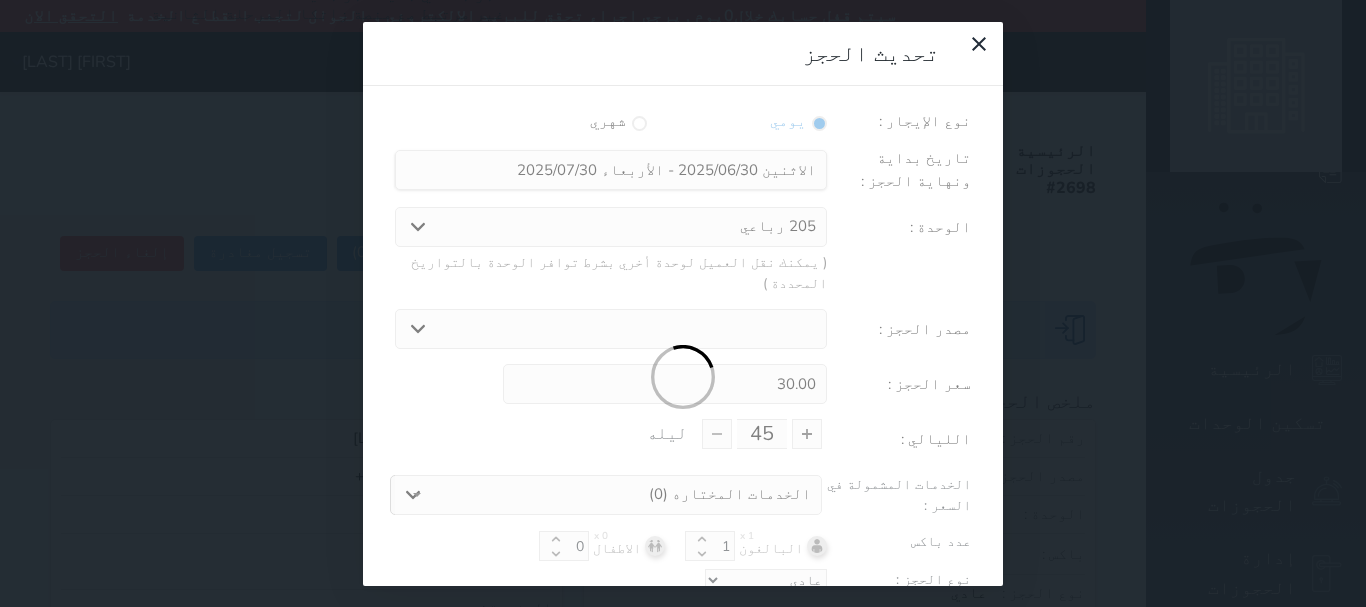 click on "نوع الإيجار :     يومي     شهري   تاريخ بداية ونهاية الحجز :     الوحدة :   205 رباعي   101 كينج + مفرد 102 ثلاثي 110 ثلاثي 209 مزدوج 212 مزدوج 405 كينج 412 ثلاثي   ( يمكنك نقل العميل لوحدة أخري بشرط توافر الوحدة بالتواريخ المحددة )   مصدر الحجز :   استقبال الموقع الإلكتروني بوكينج المسافر اكسبيديا مواقع التواصل الإجتماعي     سعر الحجز :   30.00         الليالي :     45     ليله    الخدمات المشمولة في السعر :   الخدمات المختاره (0)  تحديد الكل  ×  فطار   عدد باكس           البالغون   x 1   1                             الاطفال   x 0   0               نوع الحجز :
عادي
إقامة مجانية" at bounding box center (683, 378) 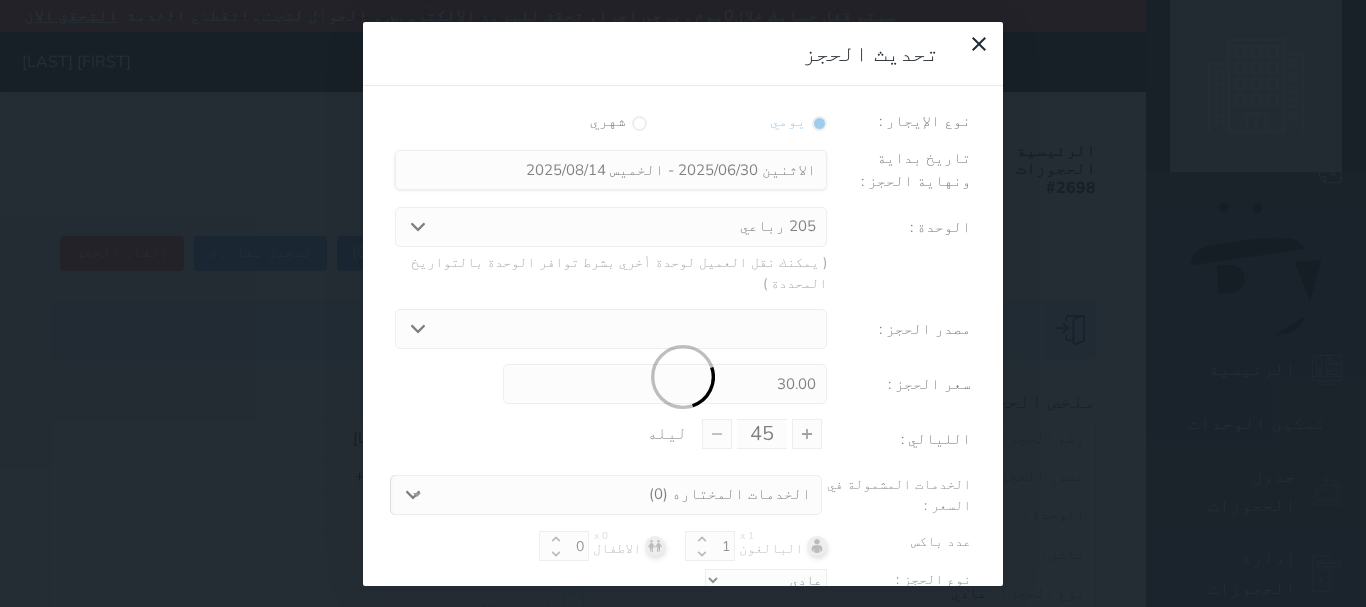 type on "45.00" 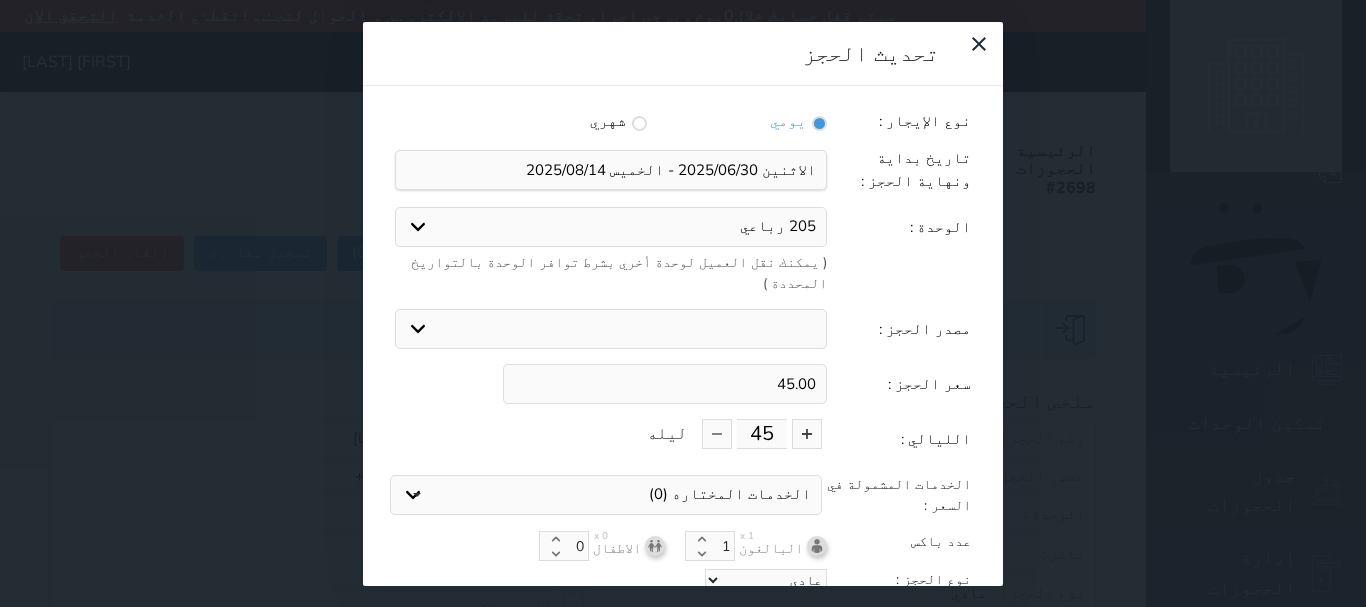 drag, startPoint x: 773, startPoint y: 395, endPoint x: 782, endPoint y: 388, distance: 11.401754 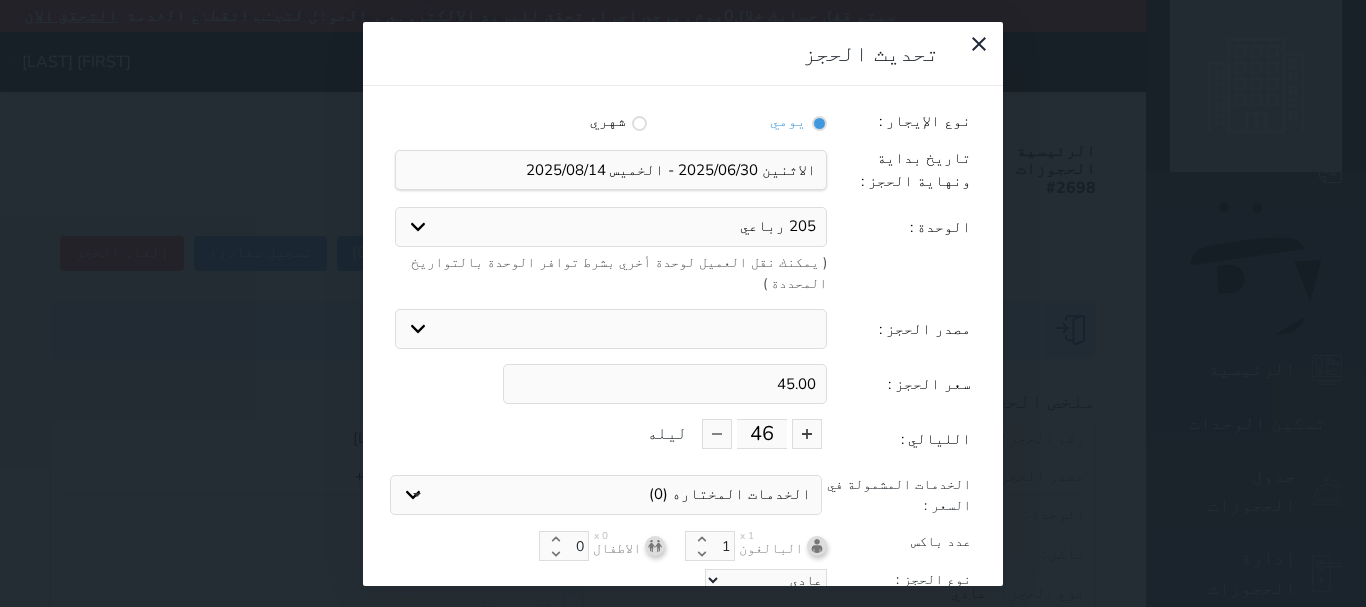 type on "46" 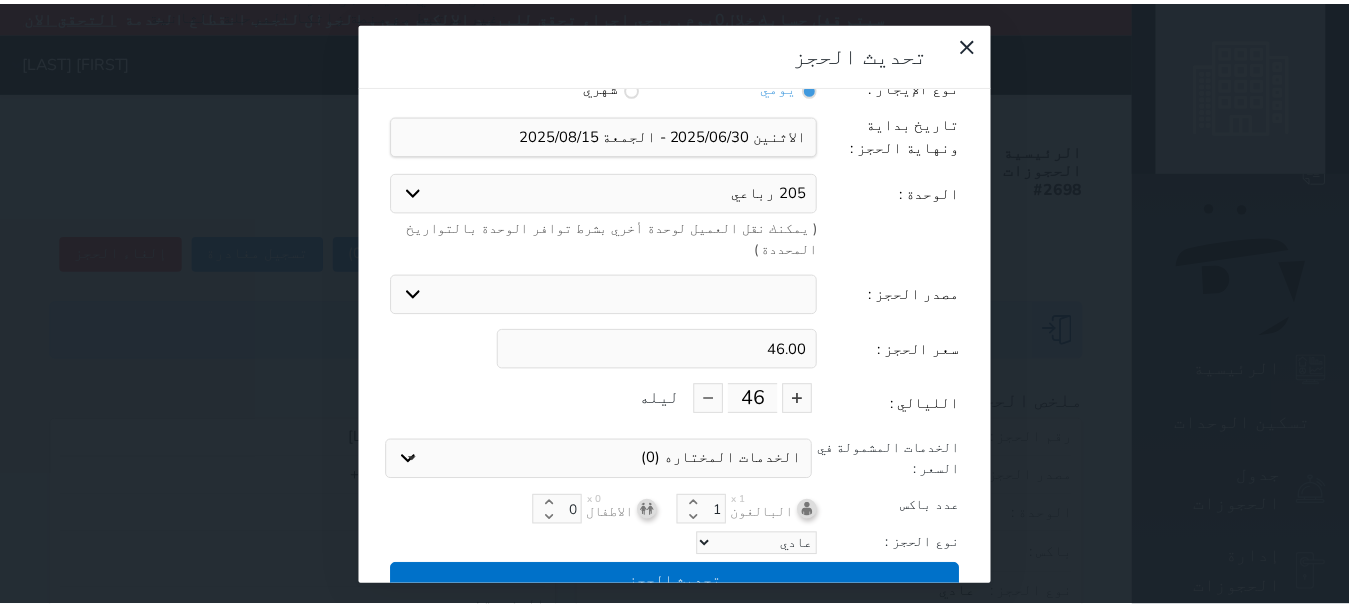 scroll, scrollTop: 45, scrollLeft: 0, axis: vertical 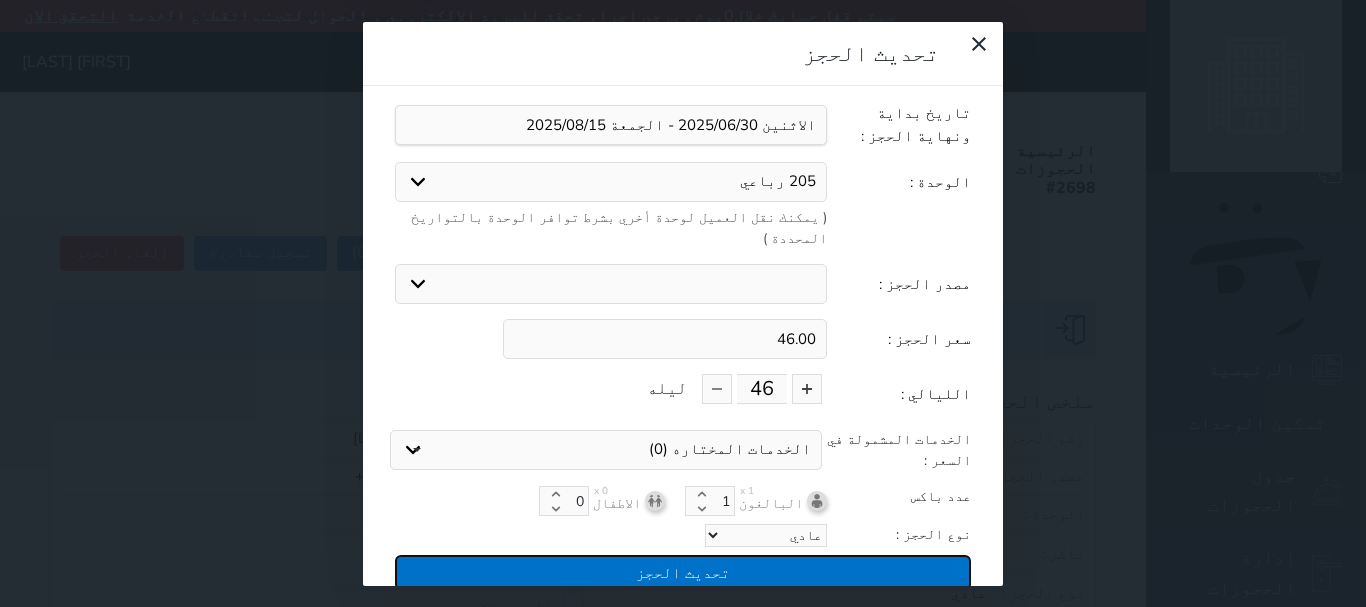 click on "تحديث الحجز" at bounding box center [683, 572] 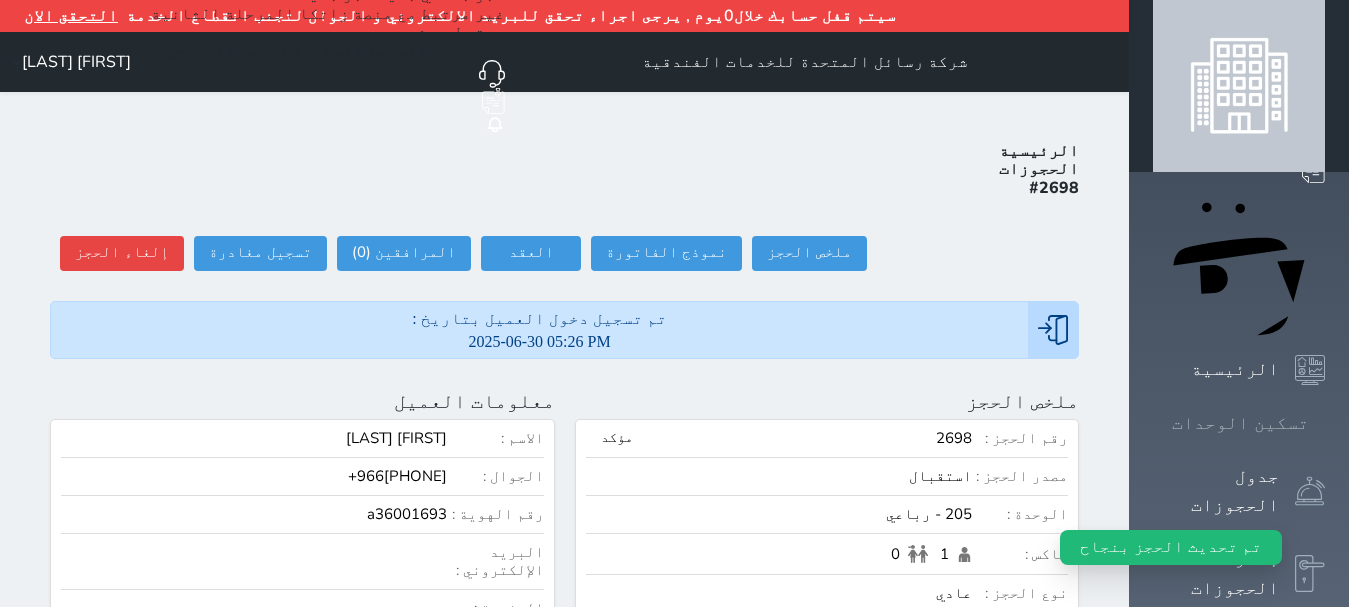 click at bounding box center (1325, 423) 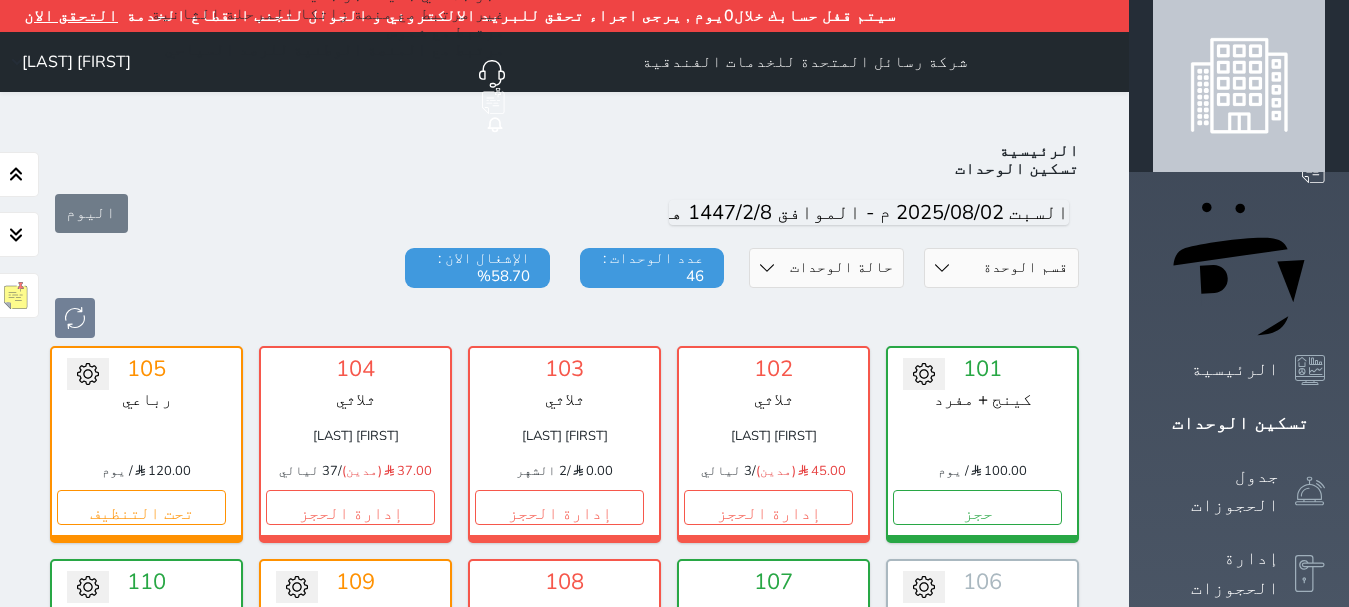 scroll, scrollTop: 110, scrollLeft: 0, axis: vertical 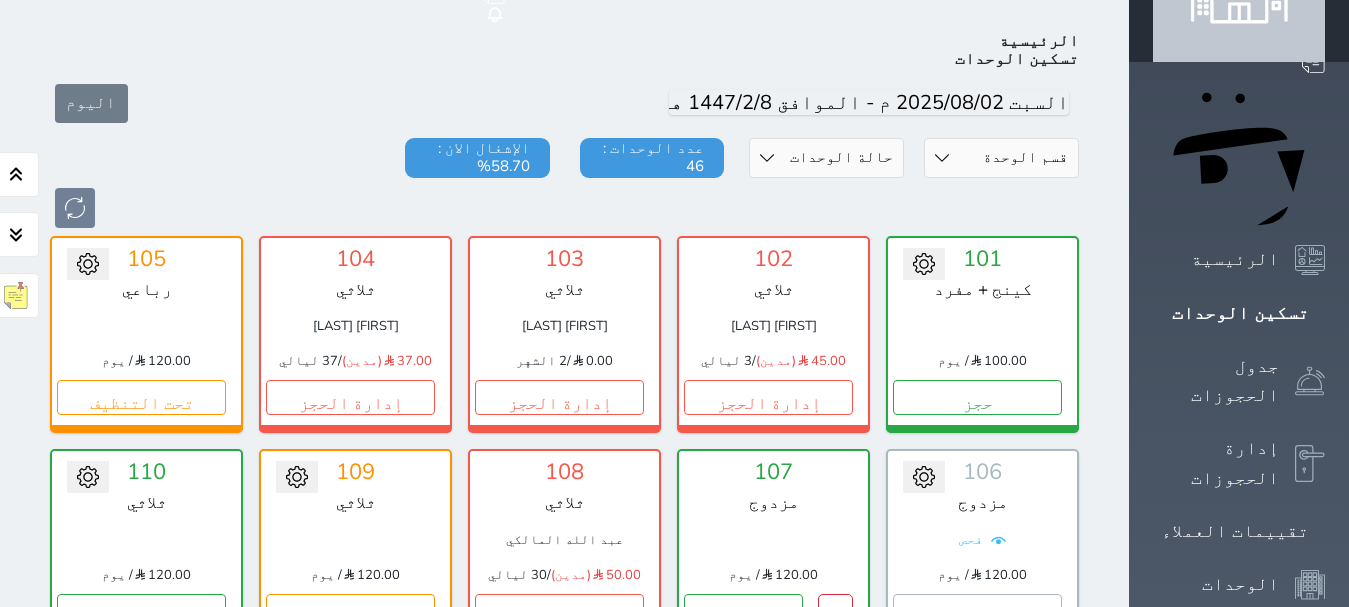 click on "حالة الوحدات متاح تحت التنظيف تحت الصيانة سجل دخول  لم يتم تسجيل الدخول" at bounding box center (826, 158) 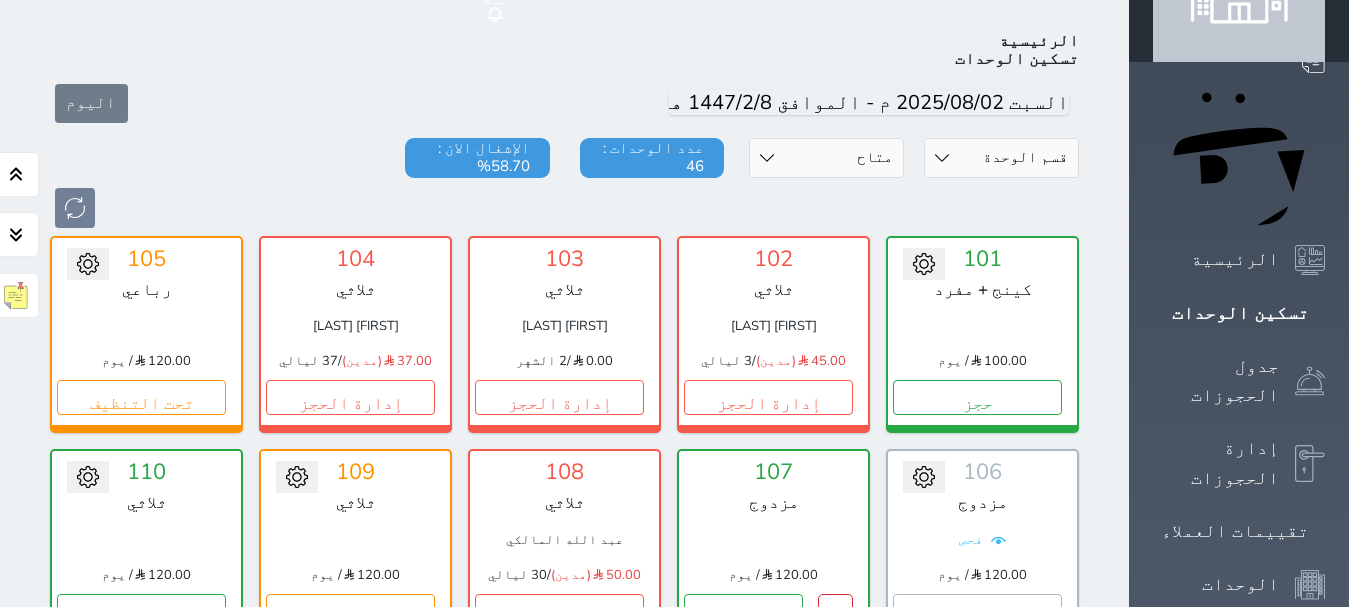 click on "حالة الوحدات متاح تحت التنظيف تحت الصيانة سجل دخول  لم يتم تسجيل الدخول" at bounding box center (826, 158) 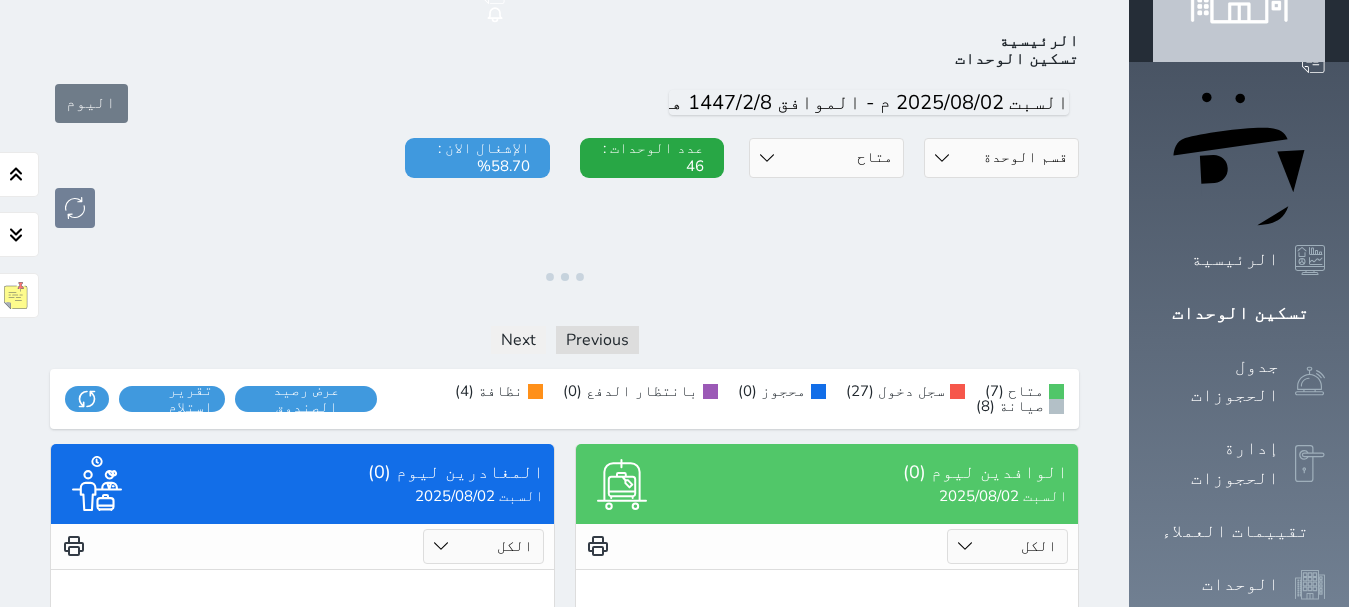 click on "حالة الوحدات متاح تحت التنظيف تحت الصيانة سجل دخول  لم يتم تسجيل الدخول" at bounding box center (826, 158) 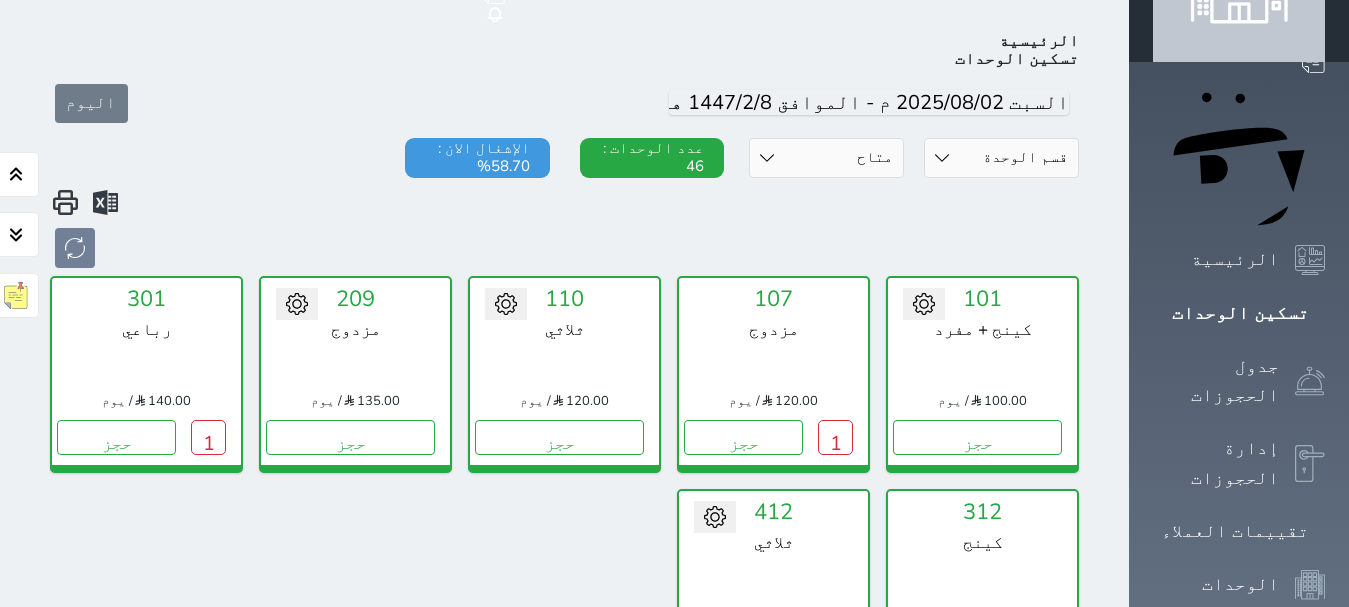 click on "اليوم" at bounding box center (564, 103) 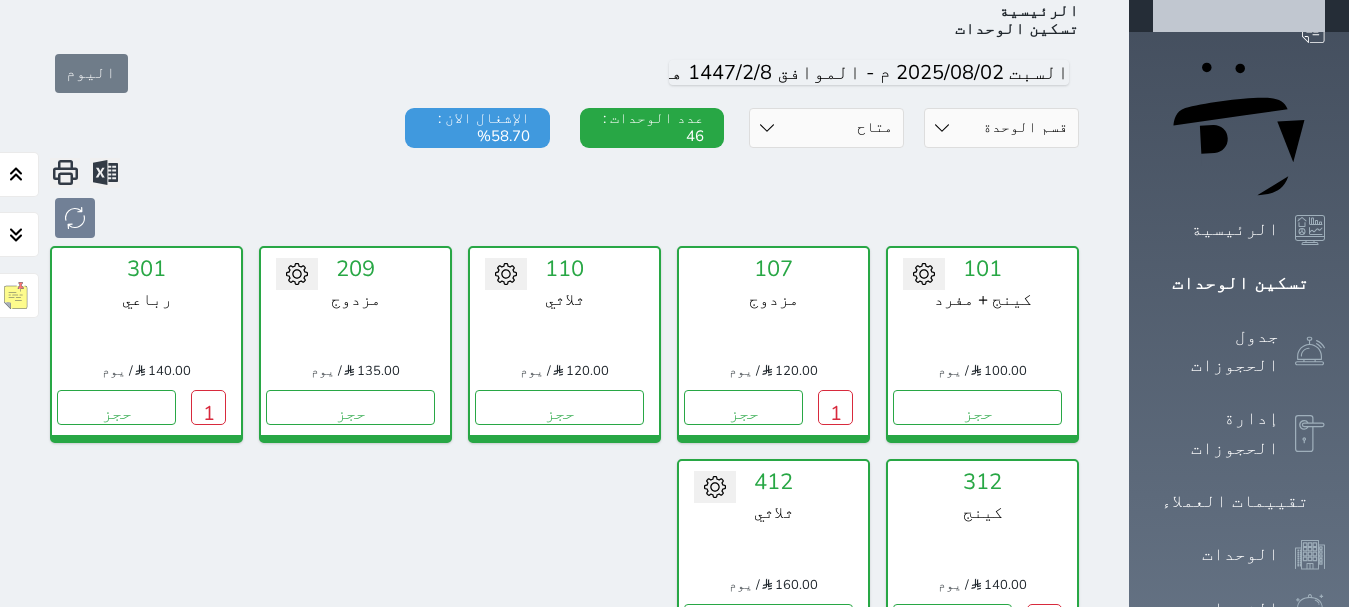scroll, scrollTop: 110, scrollLeft: 0, axis: vertical 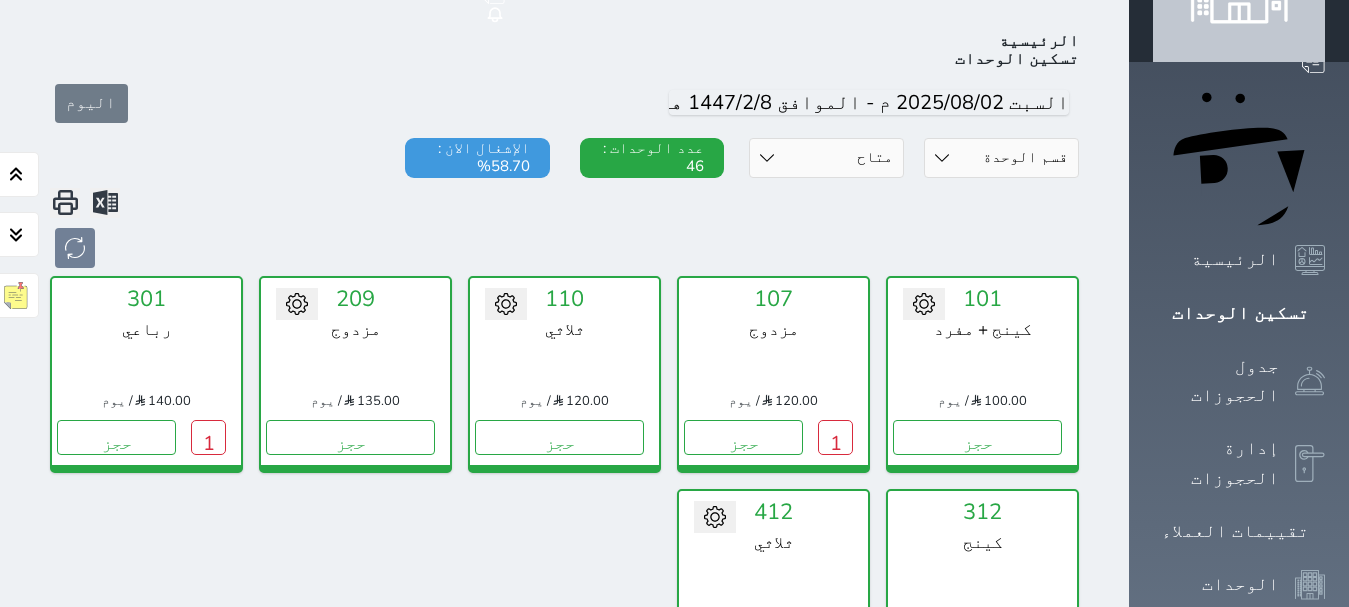 click on "حالة الوحدات متاح تحت التنظيف تحت الصيانة سجل دخول  لم يتم تسجيل الدخول" at bounding box center [826, 158] 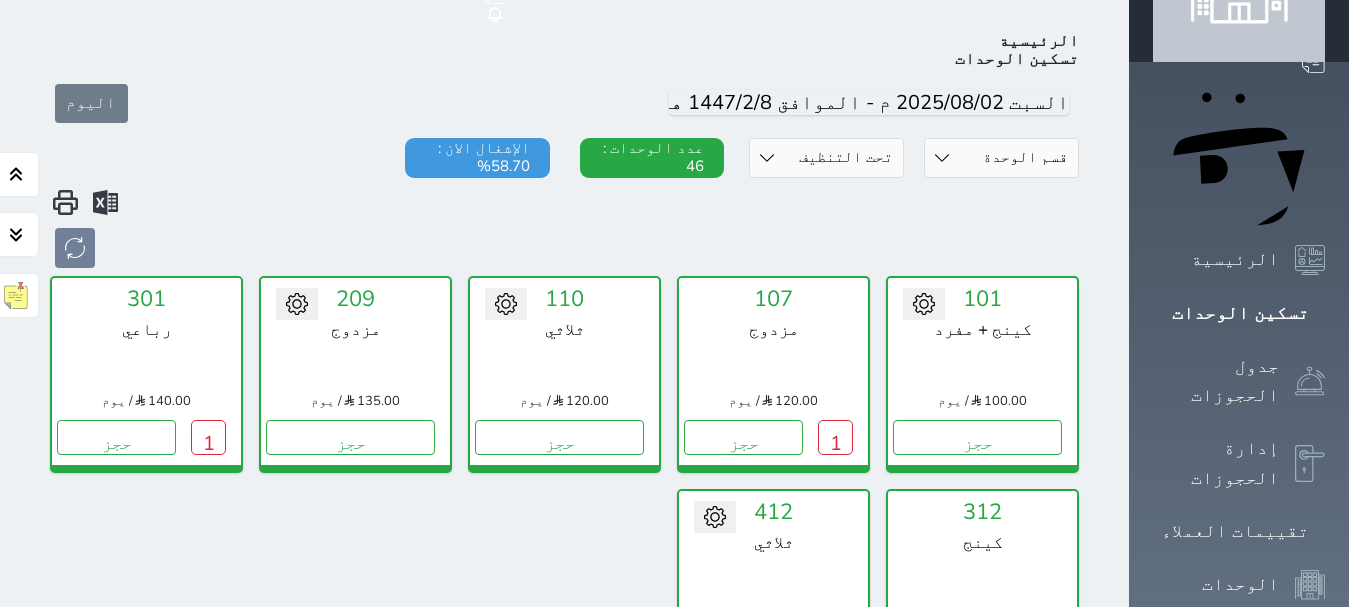 click on "حالة الوحدات متاح تحت التنظيف تحت الصيانة سجل دخول  لم يتم تسجيل الدخول" at bounding box center [826, 158] 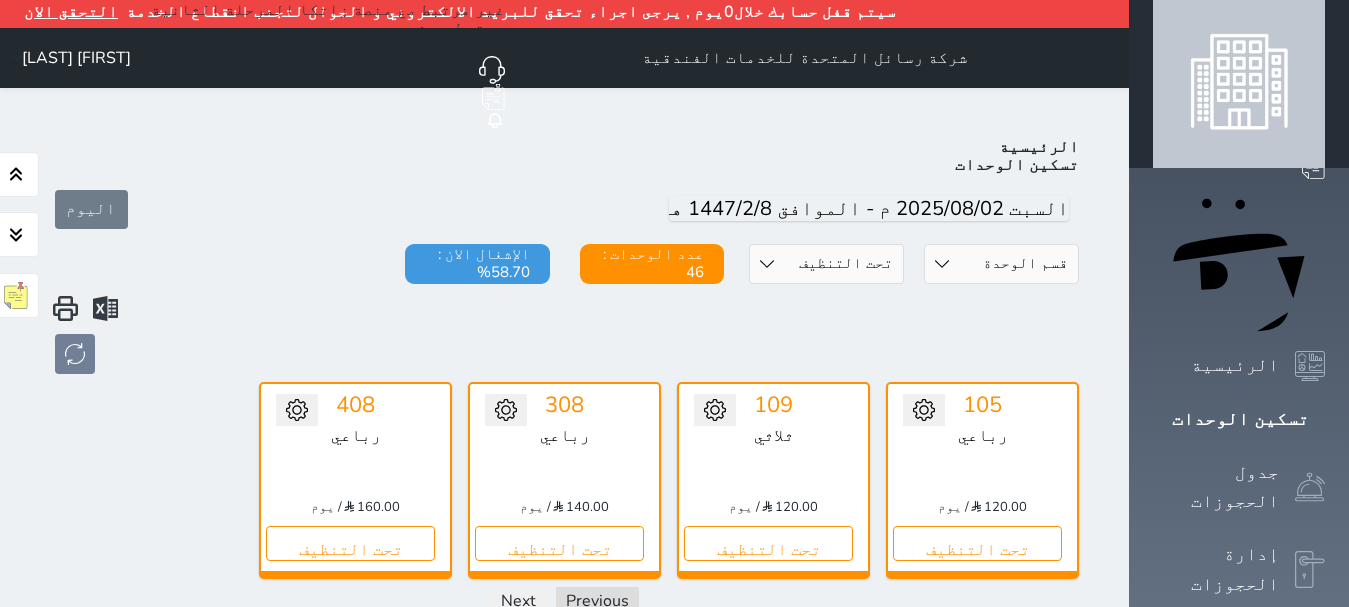 scroll, scrollTop: 0, scrollLeft: 0, axis: both 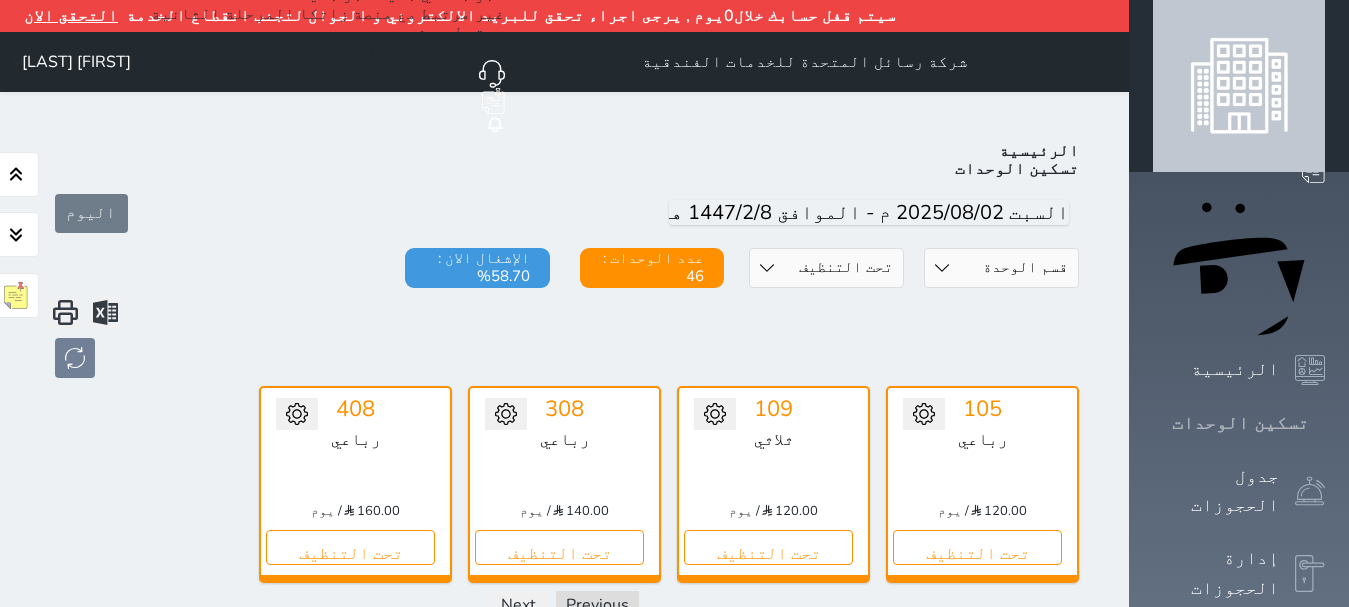 click on "تسكين الوحدات" at bounding box center (1239, 423) 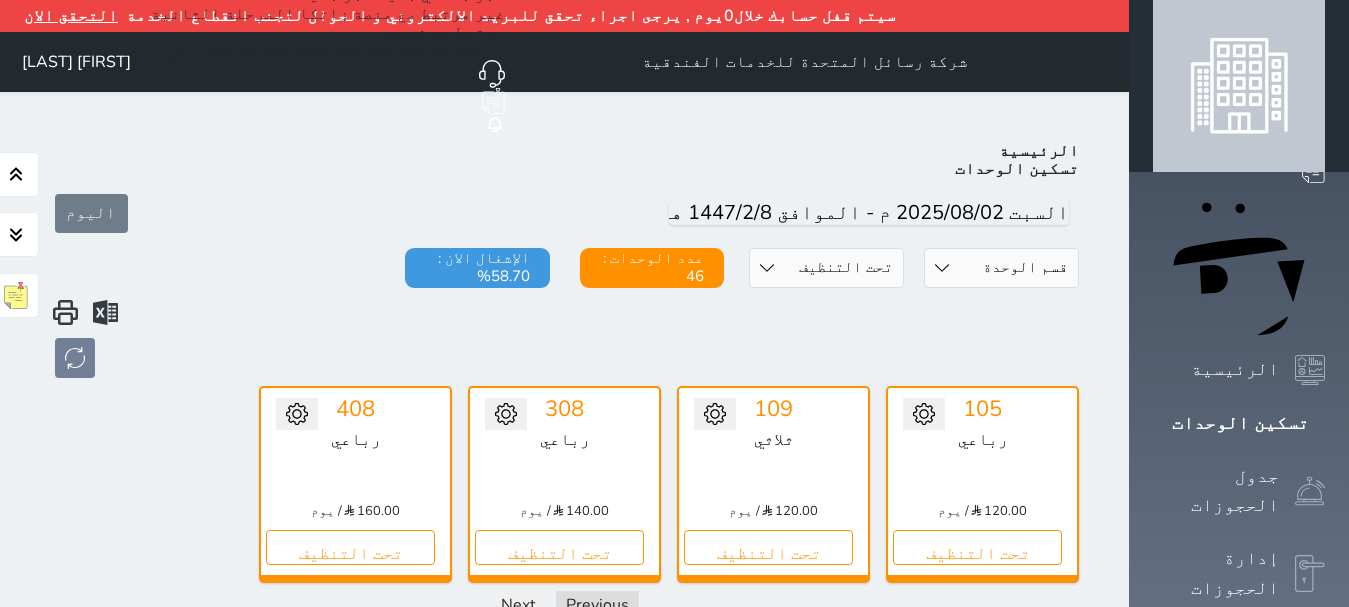 click on "حالة الوحدات متاح تحت التنظيف تحت الصيانة سجل دخول  لم يتم تسجيل الدخول" at bounding box center [826, 268] 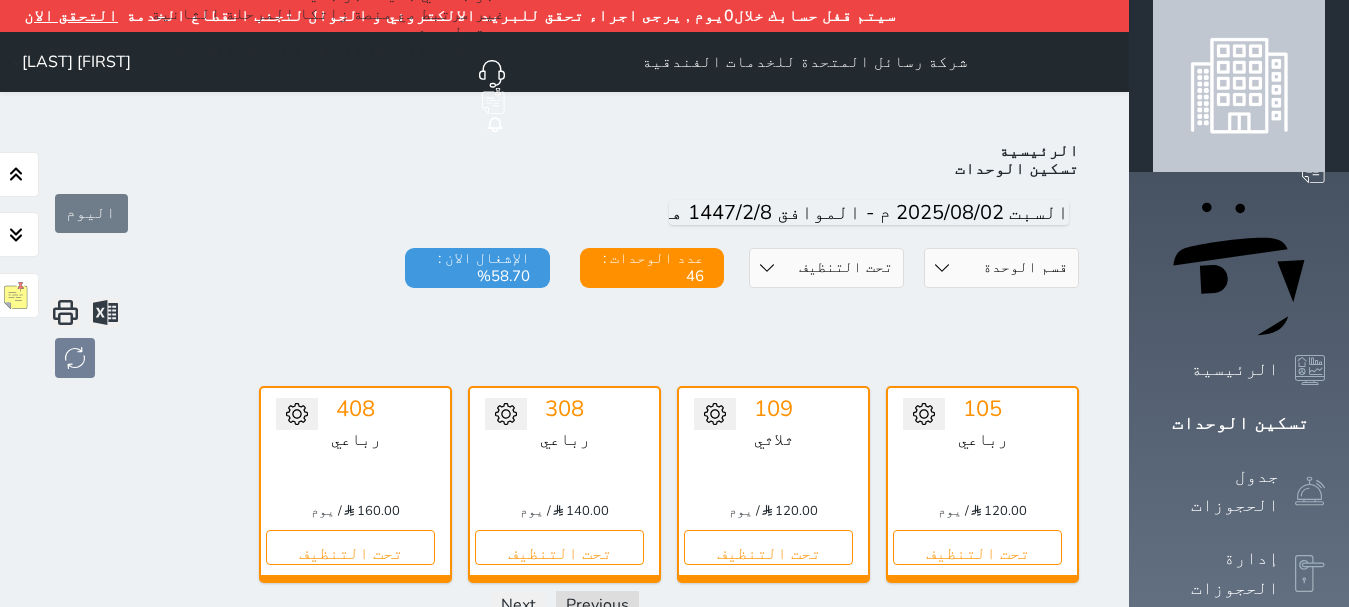 select 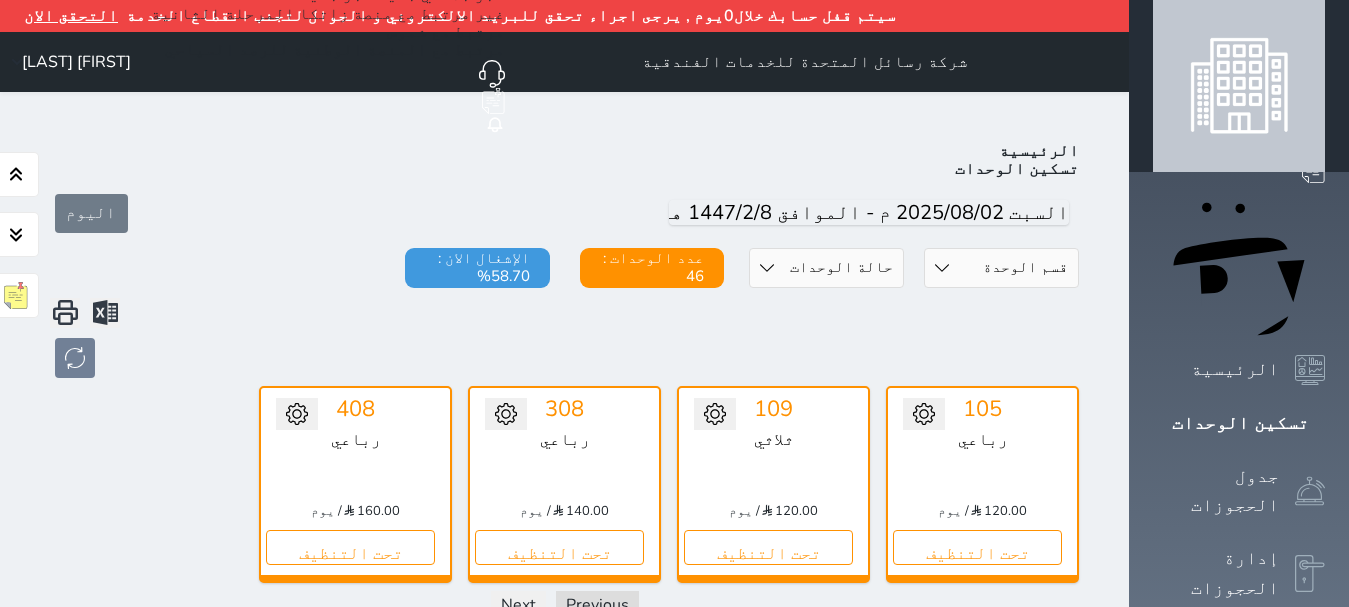 click on "حالة الوحدات متاح تحت التنظيف تحت الصيانة سجل دخول  لم يتم تسجيل الدخول" at bounding box center [826, 268] 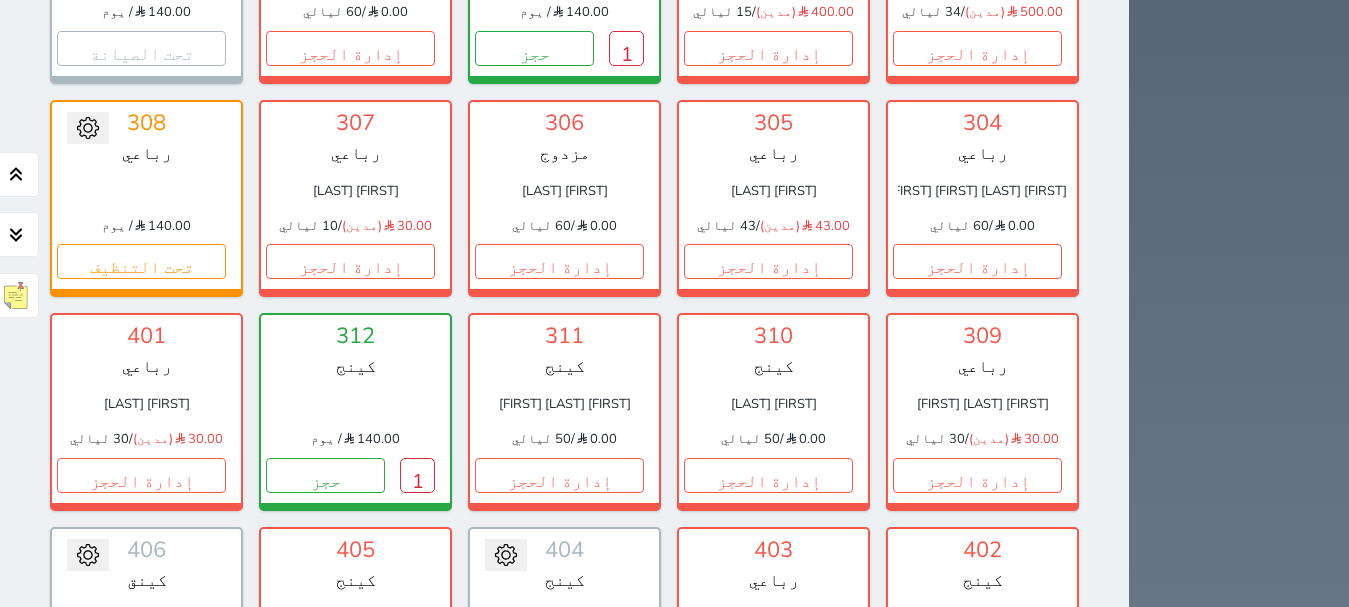 scroll, scrollTop: 1410, scrollLeft: 0, axis: vertical 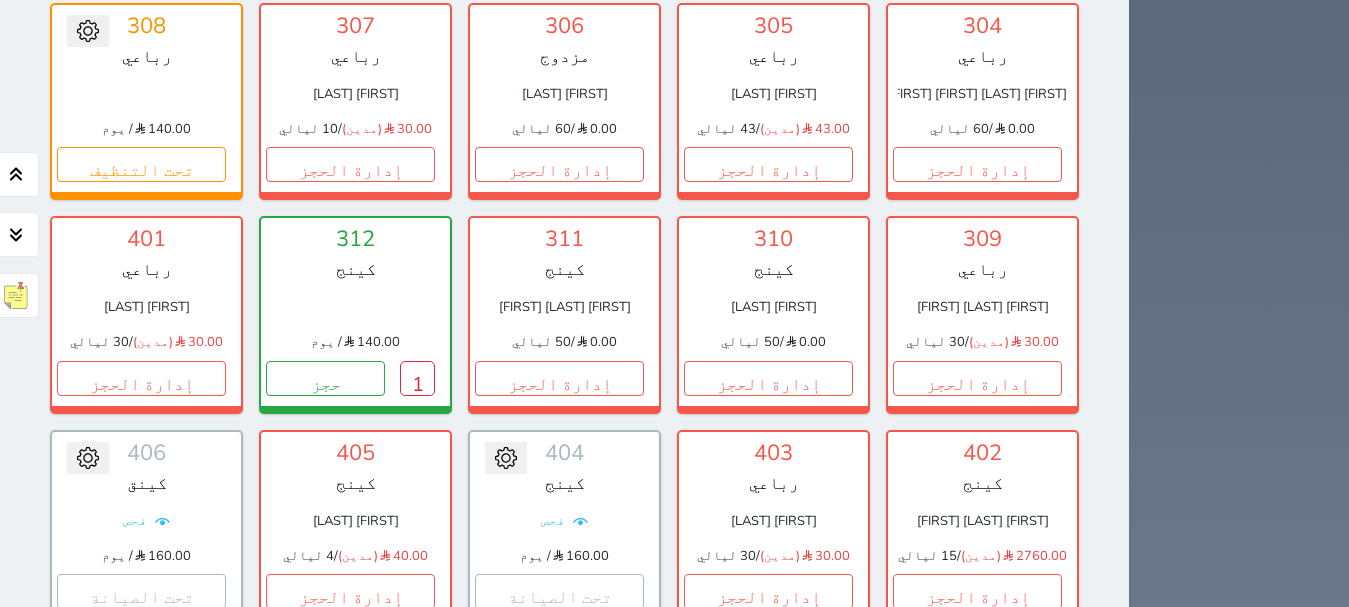 click on "تحويل لتحت الصيانة
تحويل لتحت التنظيف
412   ثلاثي
160.00
/ يوم       حجز                   تغيير الحالة الى صيانة                   التاريخ المتوقع للانتهاء       حفظ" at bounding box center (982, 955) 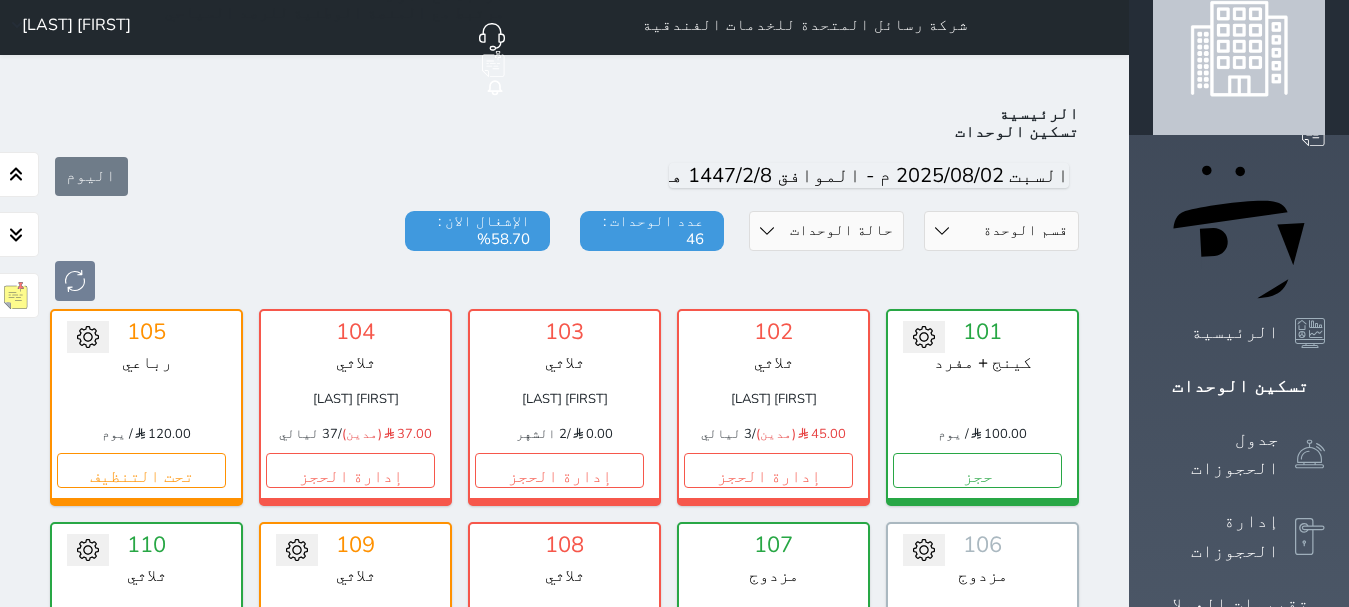 scroll, scrollTop: 0, scrollLeft: 0, axis: both 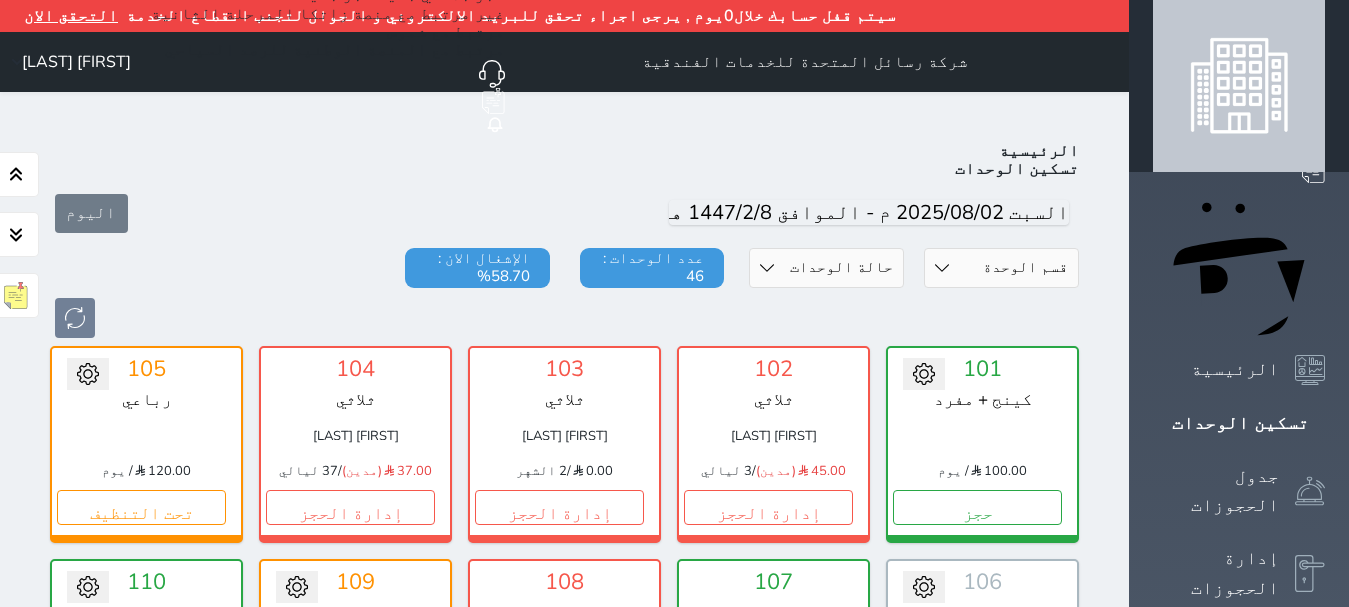 click at bounding box center (564, 318) 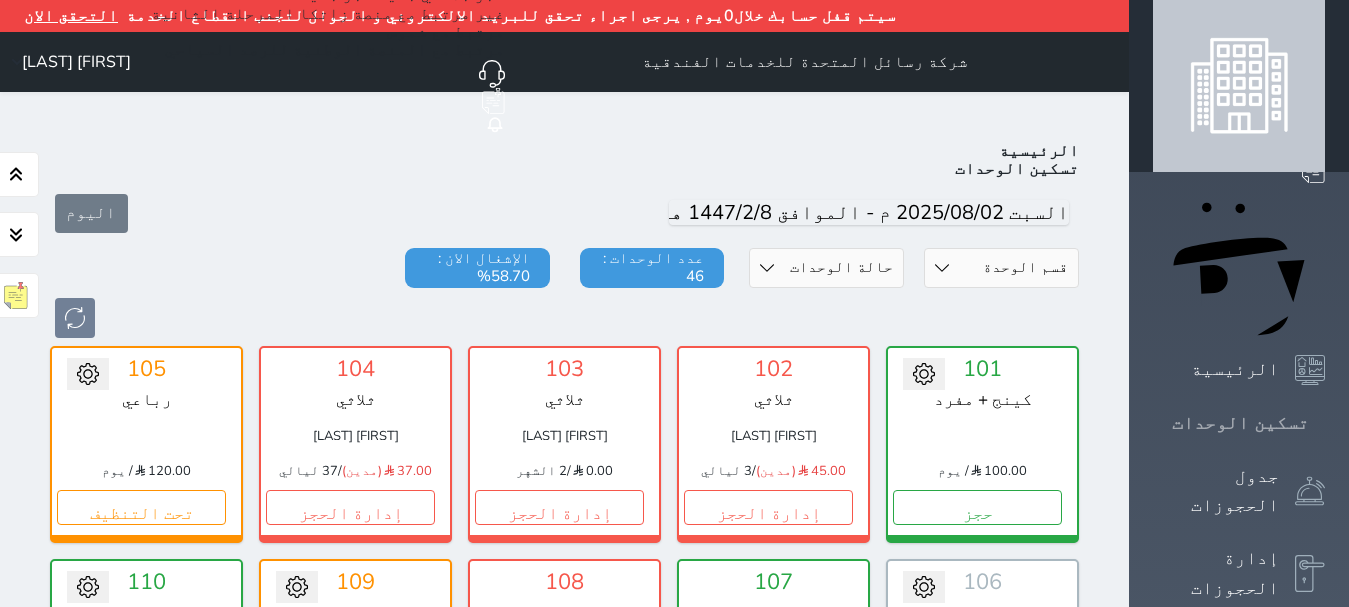 click on "تسكين الوحدات" at bounding box center (1239, 423) 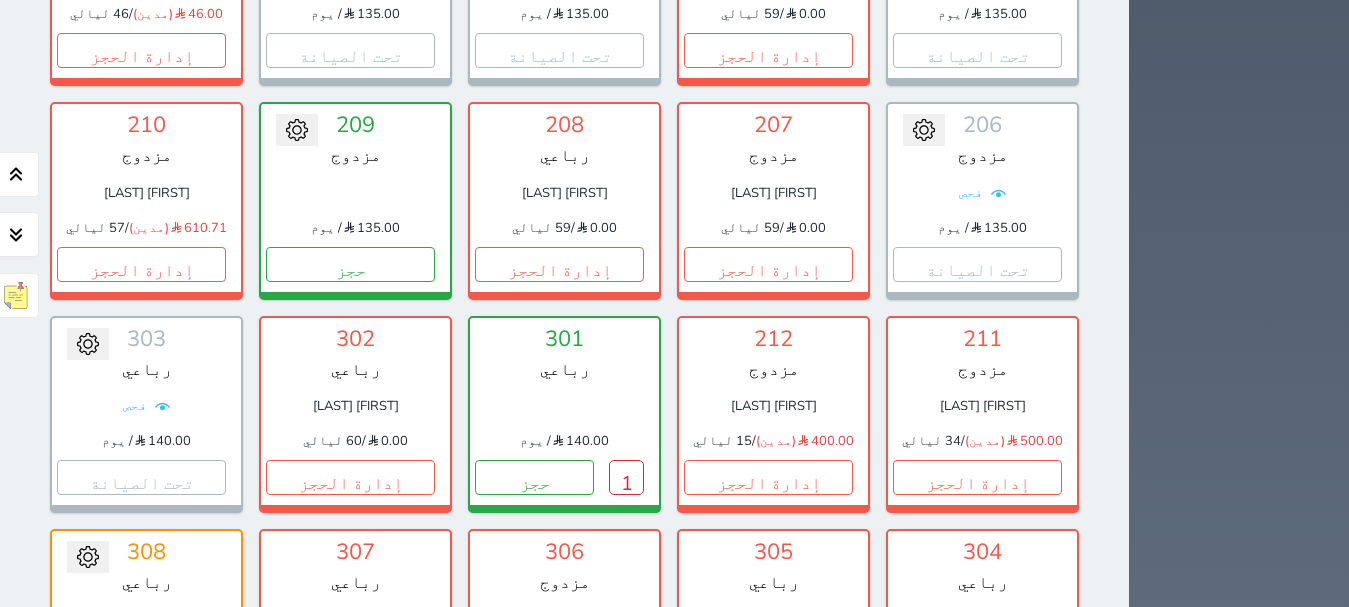 scroll, scrollTop: 835, scrollLeft: 0, axis: vertical 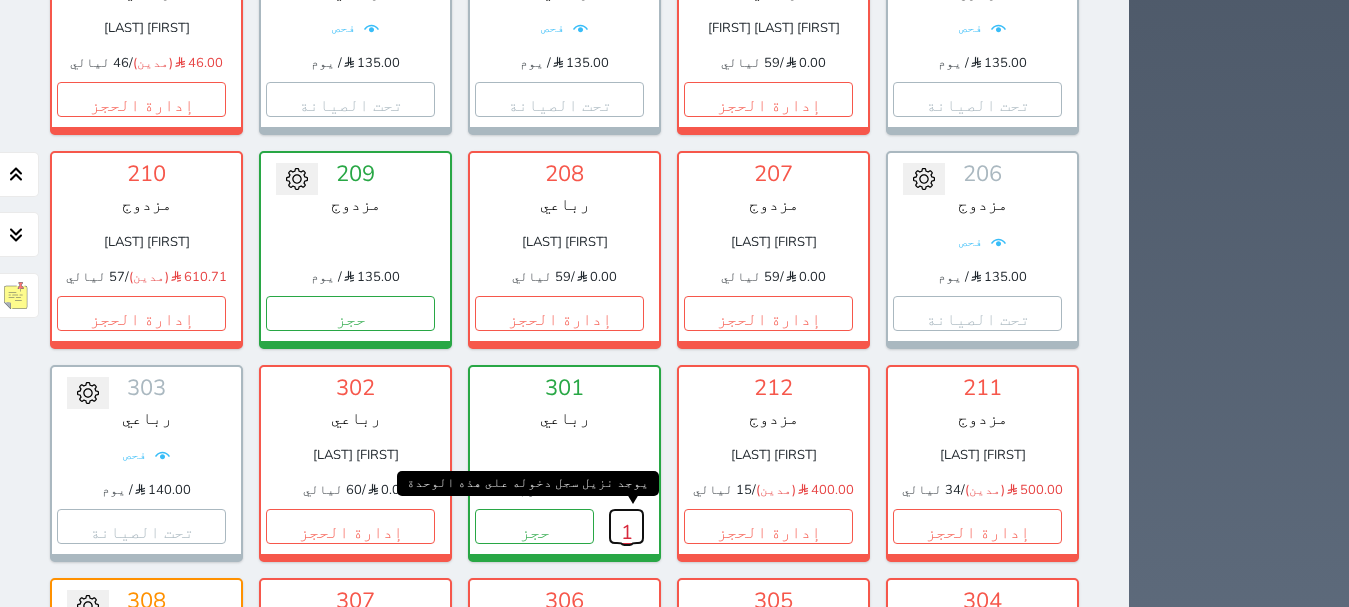 click on "1" at bounding box center [626, 526] 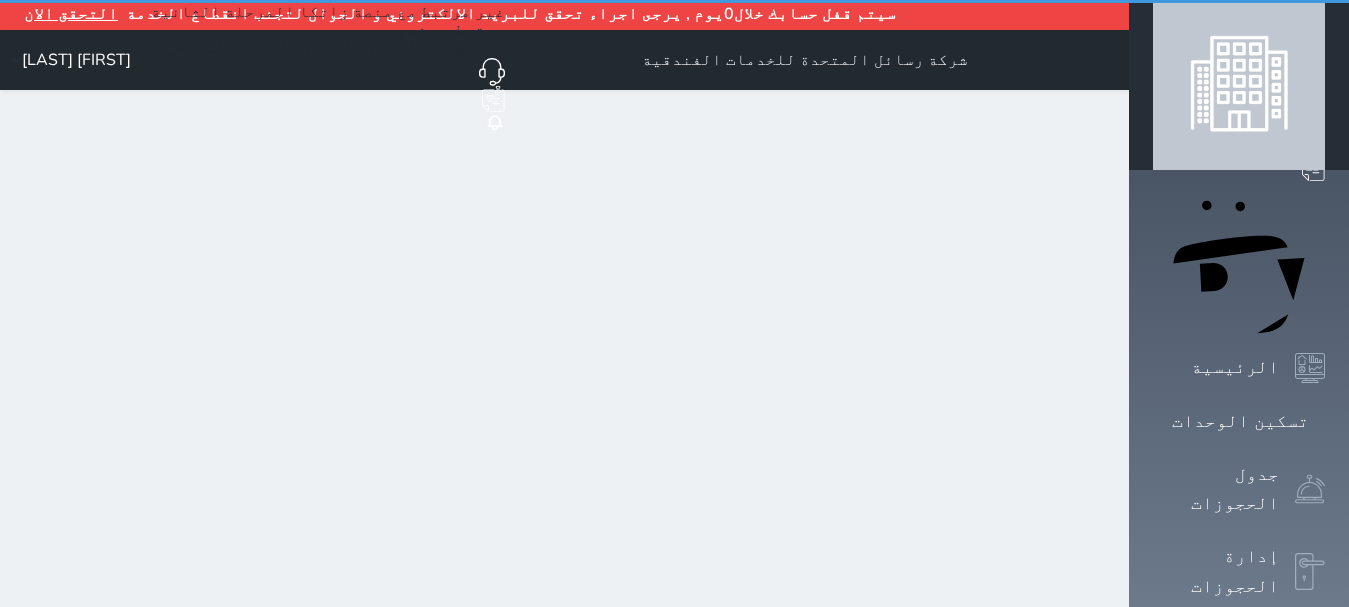 scroll, scrollTop: 0, scrollLeft: 0, axis: both 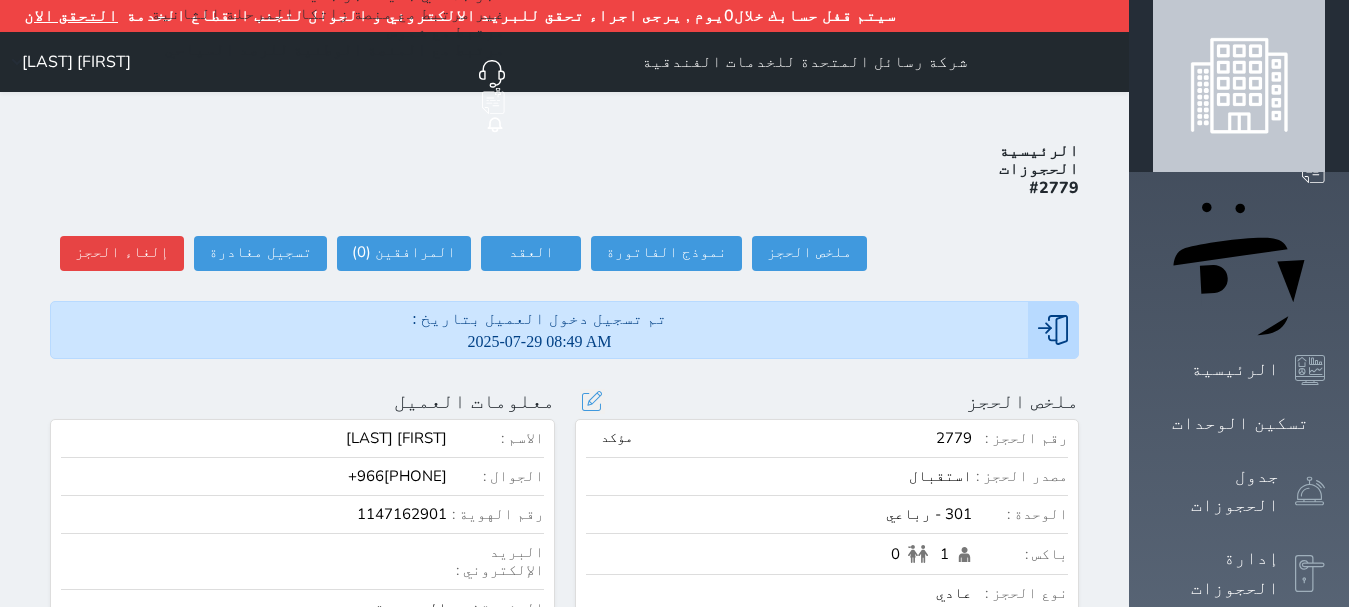 click on "ملخص الحجز           تحديث الحجز                       نوع الإيجار :     يومي     تاريخ بداية ونهاية الحجز :     الوحدة :   301 رباعي     ( يمكنك نقل العميل لوحدة أخري بشرط توافر الوحدة بالتواريخ المحددة )   مصدر الحجز :       سعر الحجز :           الليالي :     1     ليله    الخدمات المشمولة في السعر :   الخدمات المختاره (0)  تحديد الكل  ×  فطار   عدد باكس           البالغون     1                             الاطفال     0               نوع الحجز :
عادي
إقامة مجانية
إستخدام داخلي
إستخدام يومي
تحديث الحجز       رقم الحجز :      مؤكد" at bounding box center [827, 622] 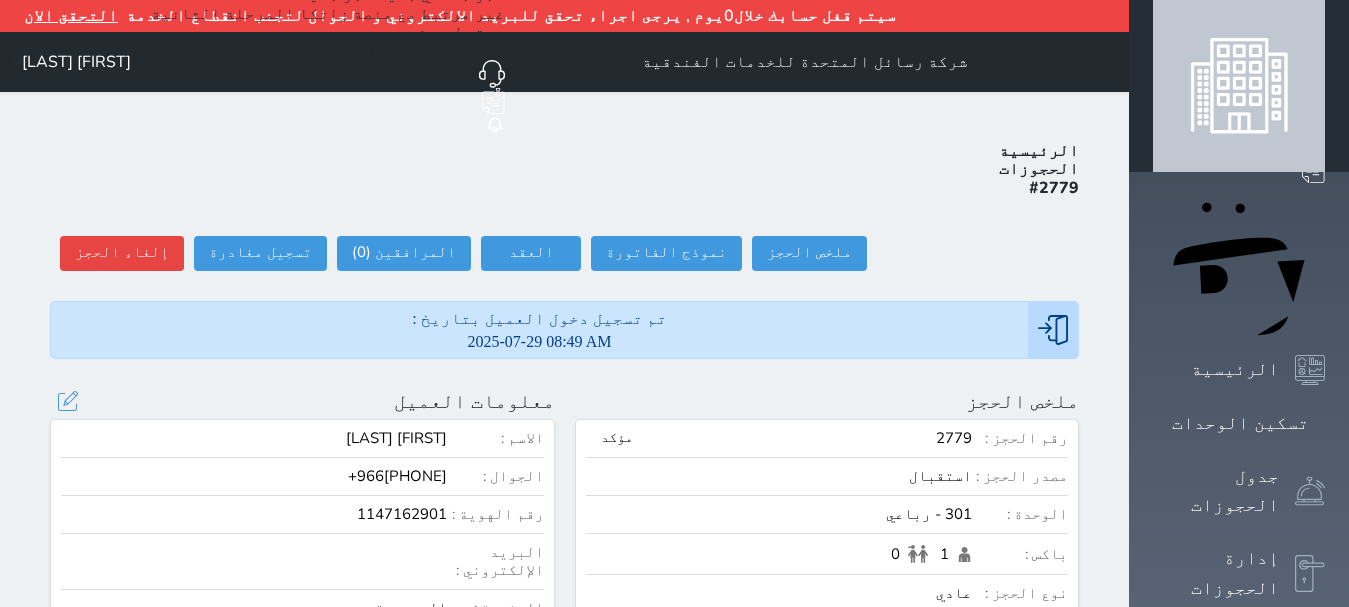 click on "معلومات العميل           تحديث العميل                 البحث عن العملاء :        الاسم       رقم الهوية       البريد الإلكتروني       الجوال       [FIRST] [LAST] +966[PHONE]     تغيير العميل                الاسم *   [FIRST] [LAST]   رقم الجوال *       ▼     Afghanistan (‫افغانستان‬‎)   +93   Albania (Shqipëri)   +355   Algeria (‫الجزائر‬‎)   +213   American Samoa   +1684   Andorra   +376   Angola   +244   Anguilla   +1264   Antigua and Barbuda   +1268   Argentina   +54   Armenia (Հայաստան)   +374   Aruba   +297   Australia   +61   Austria (Österreich)   +43   Azerbaijan (Azərbaycan)   +994   Bahamas   +1242   Bahrain (‫البحرين‬‎)   +973   Bangladesh (বাংলাদেশ)   +880   Barbados   +1246   Belarus (Беларусь)   +375   Belgium (België)   +32   Belize   +501   Benin (Bénin)   +229   Bermuda   +1441     +975   Bolivia   +591" at bounding box center (302, 639) 